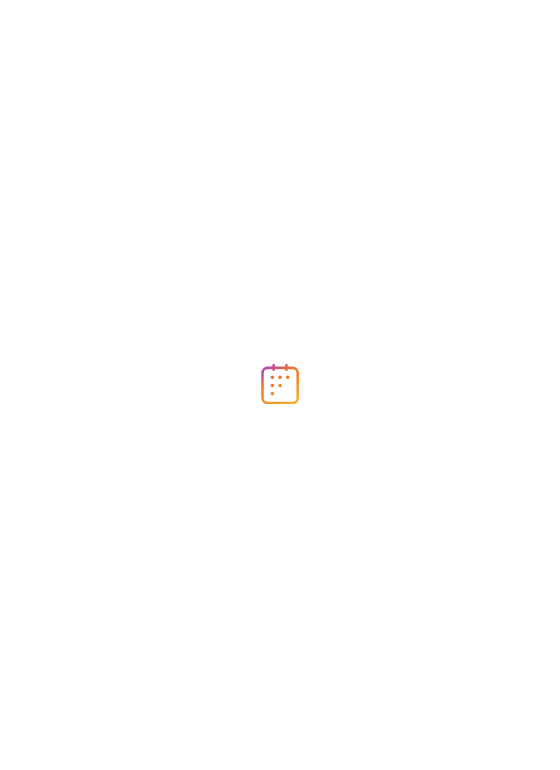 scroll, scrollTop: 0, scrollLeft: 0, axis: both 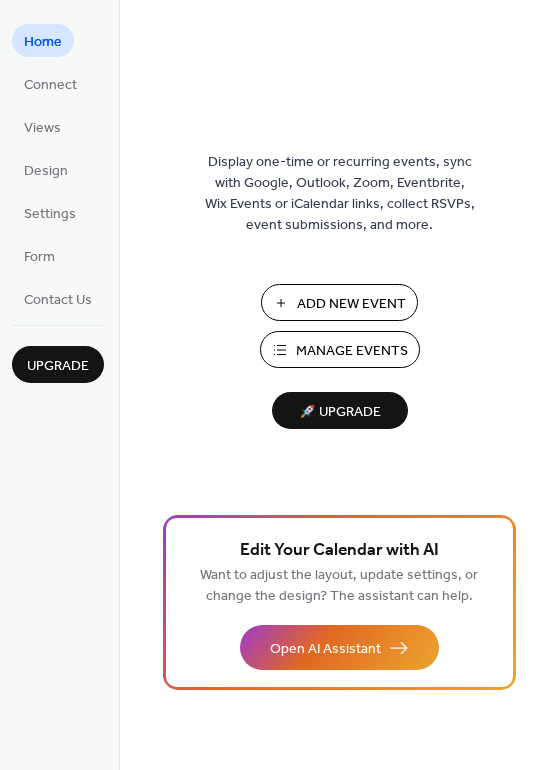 click on "Add New Event" at bounding box center (351, 304) 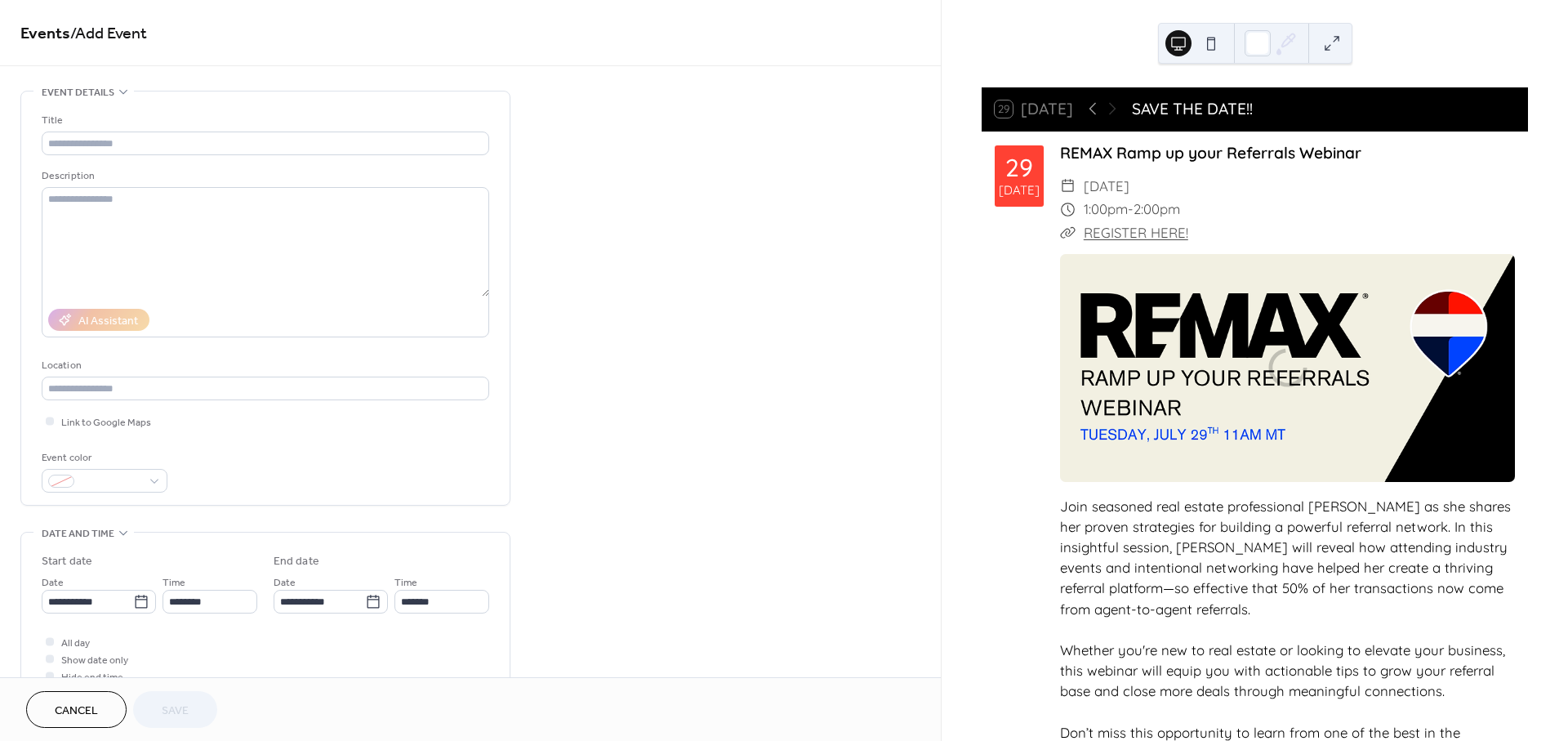 scroll, scrollTop: 0, scrollLeft: 0, axis: both 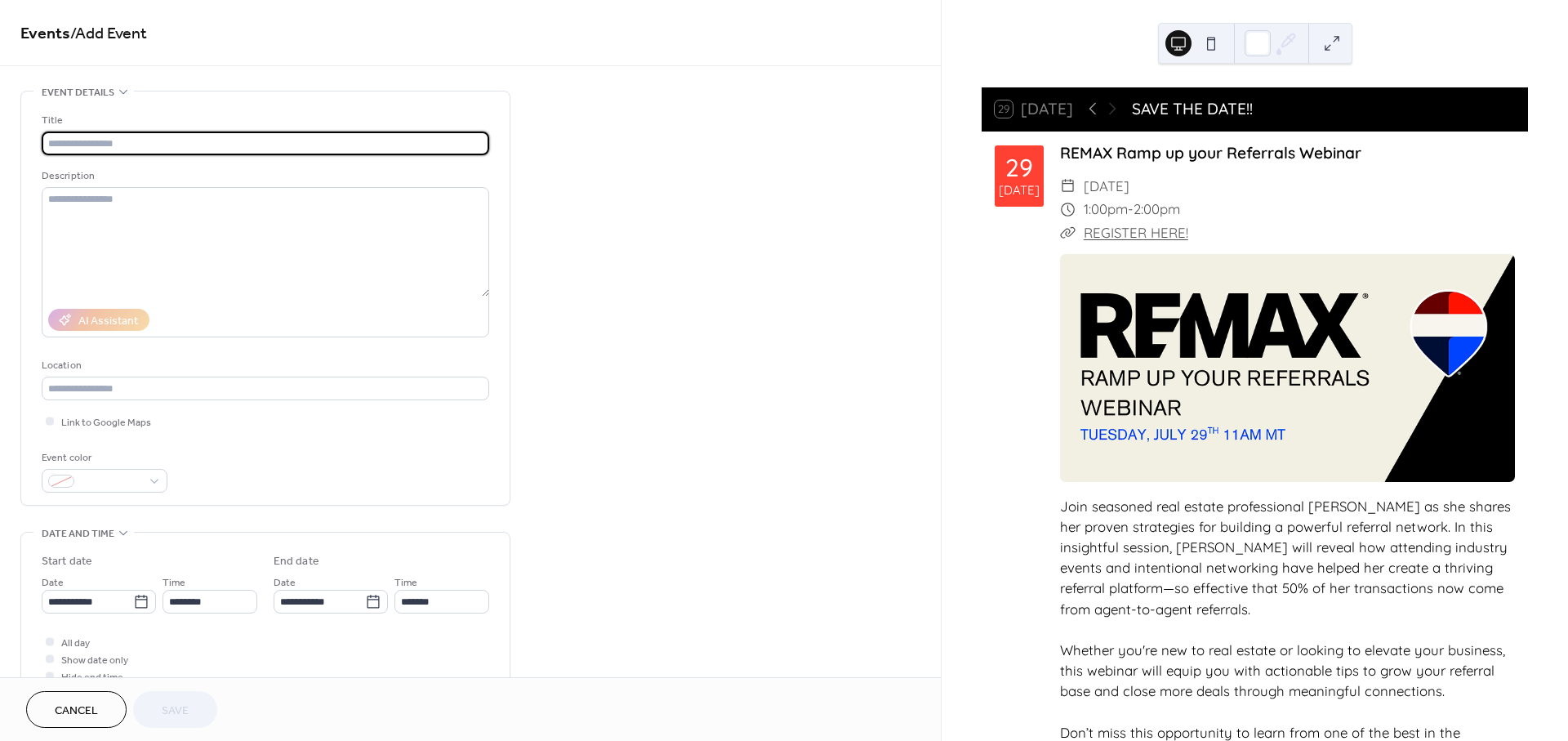 click at bounding box center [265, 143] 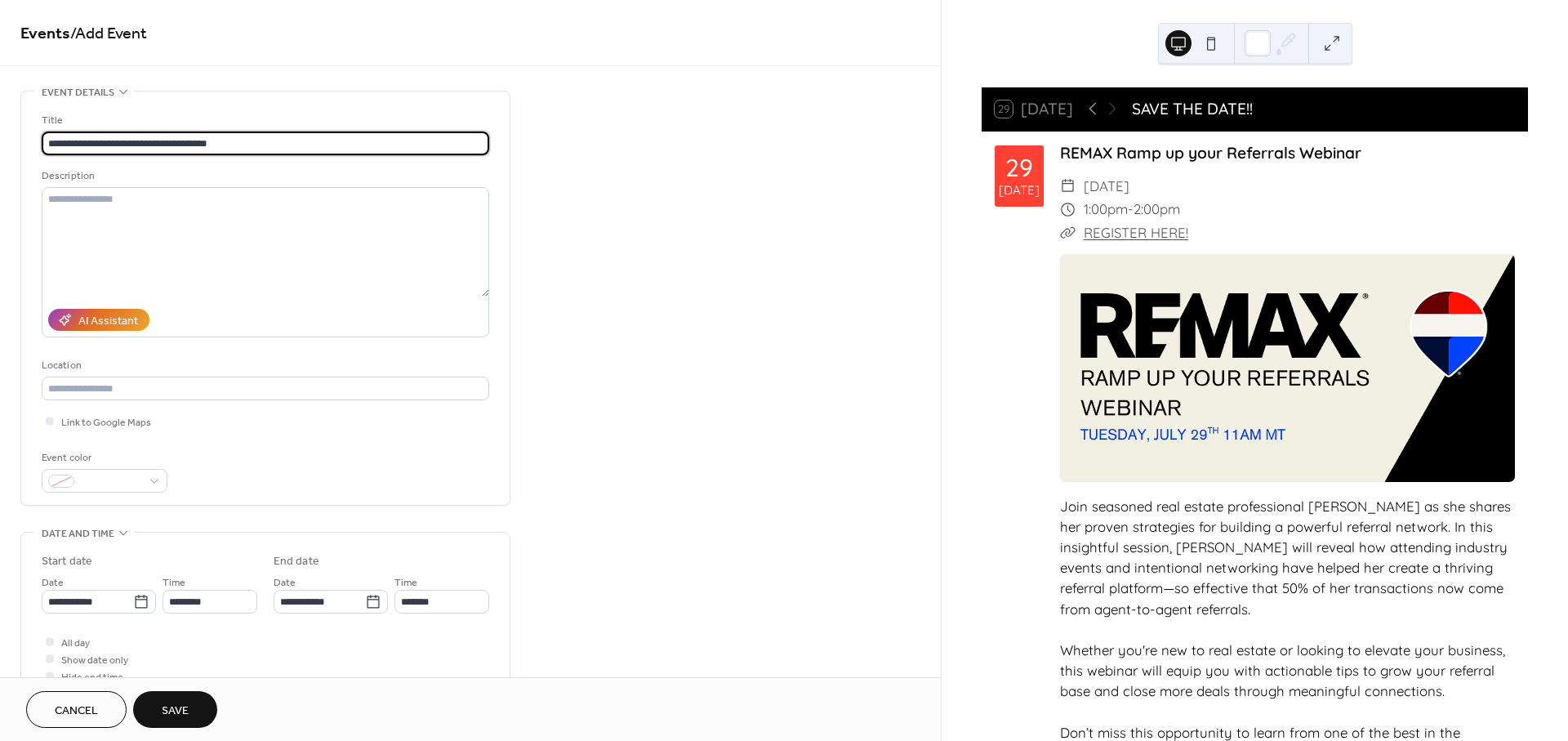 type on "**********" 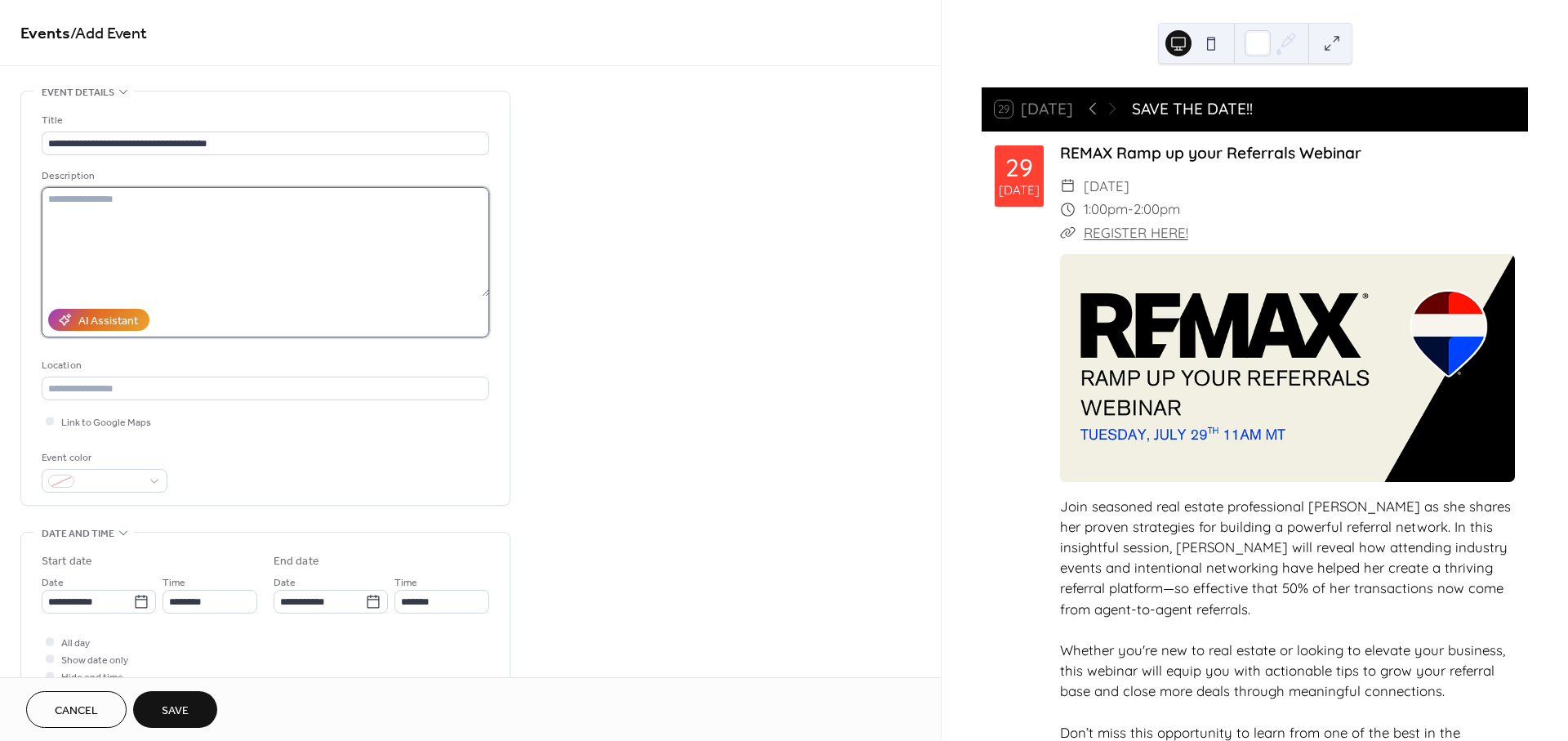 click at bounding box center (265, 242) 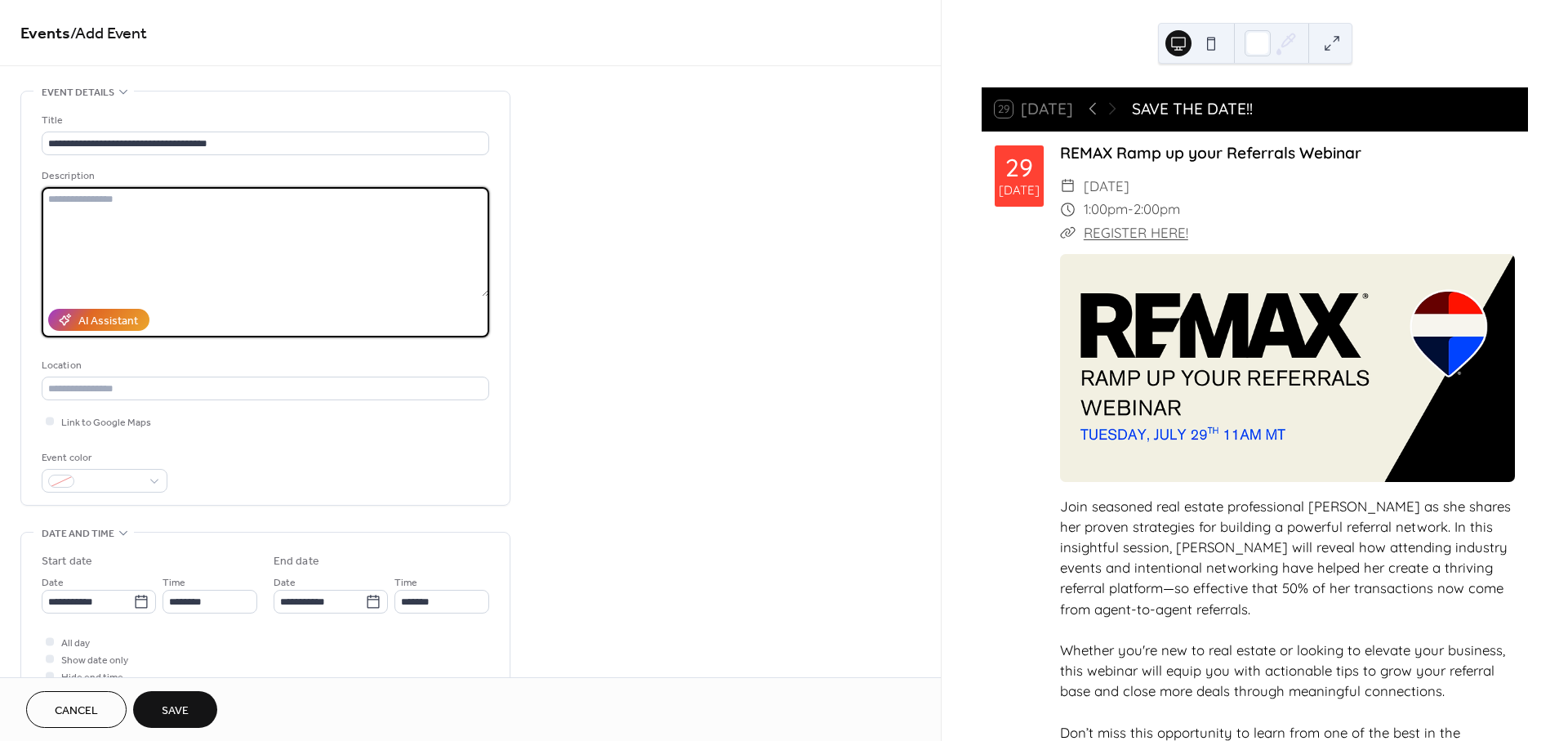 paste on "**********" 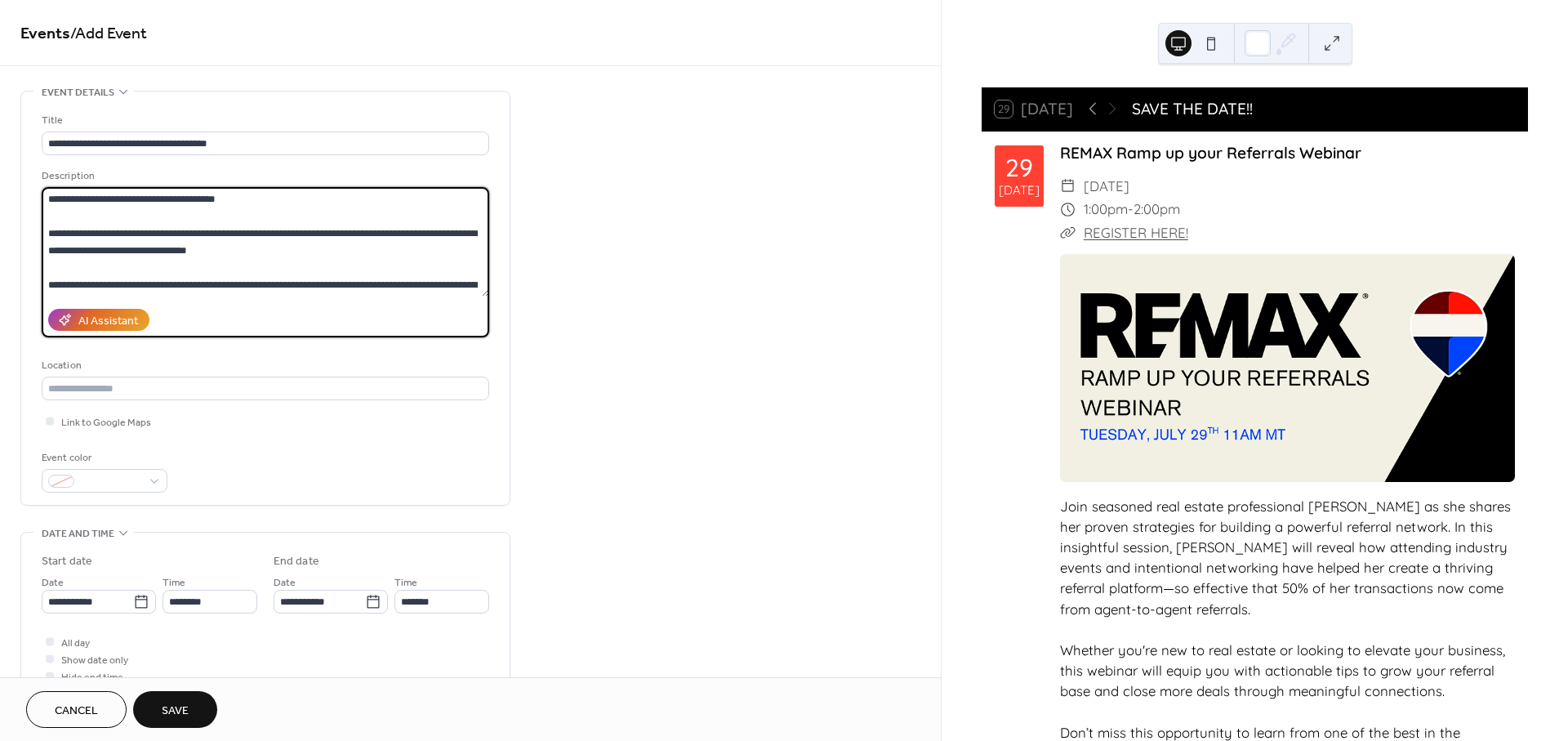 scroll, scrollTop: 49, scrollLeft: 0, axis: vertical 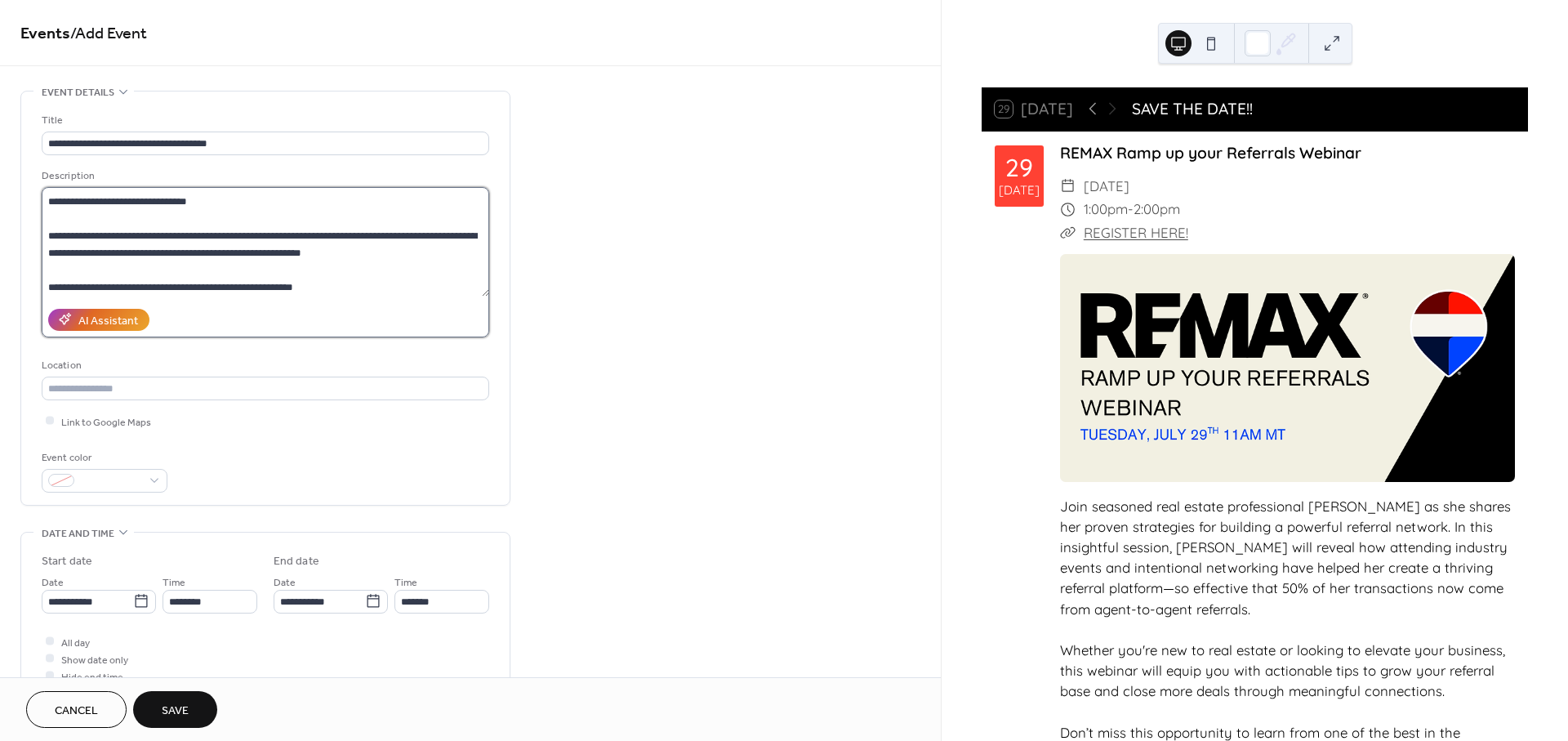 click on "**********" at bounding box center (265, 242) 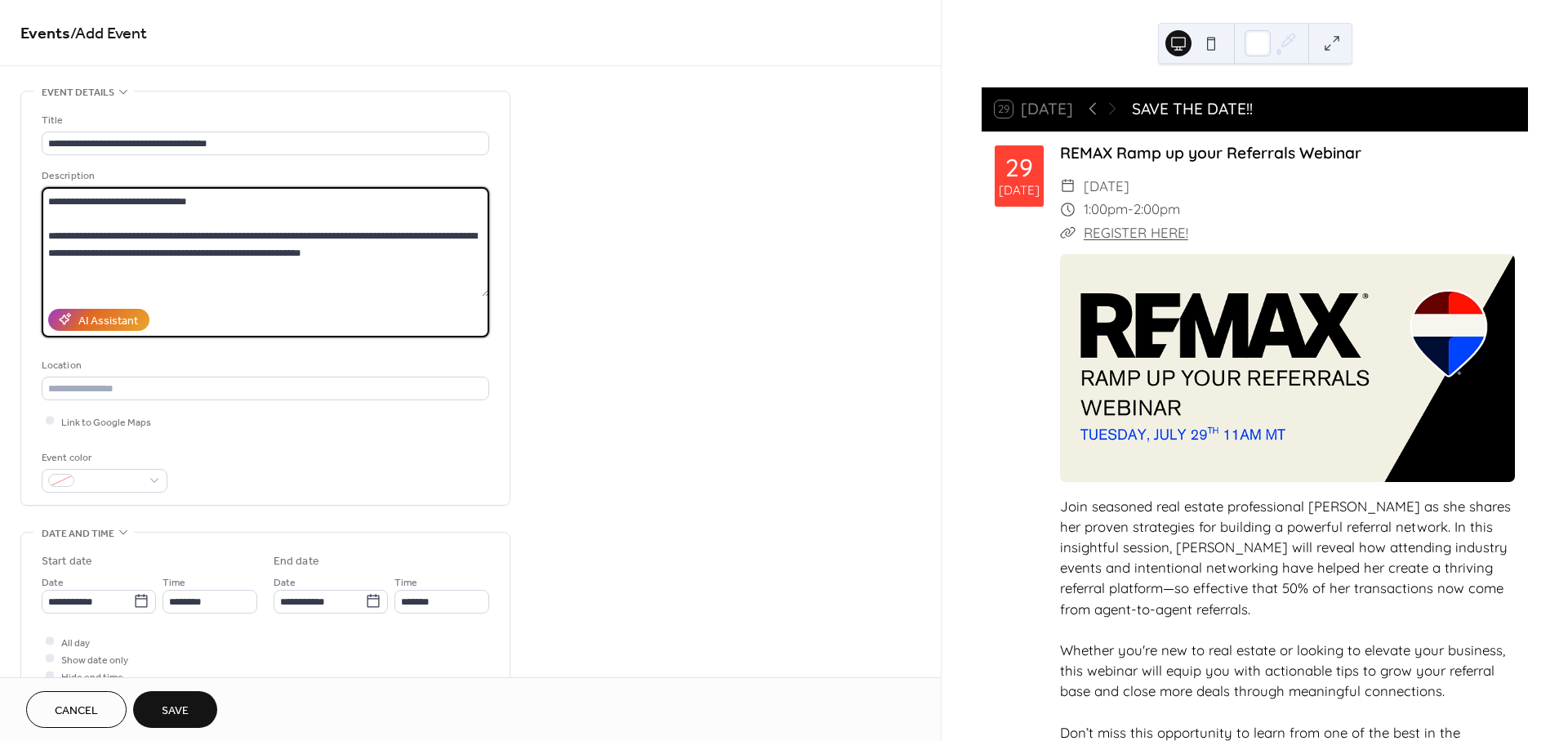 paste on "**********" 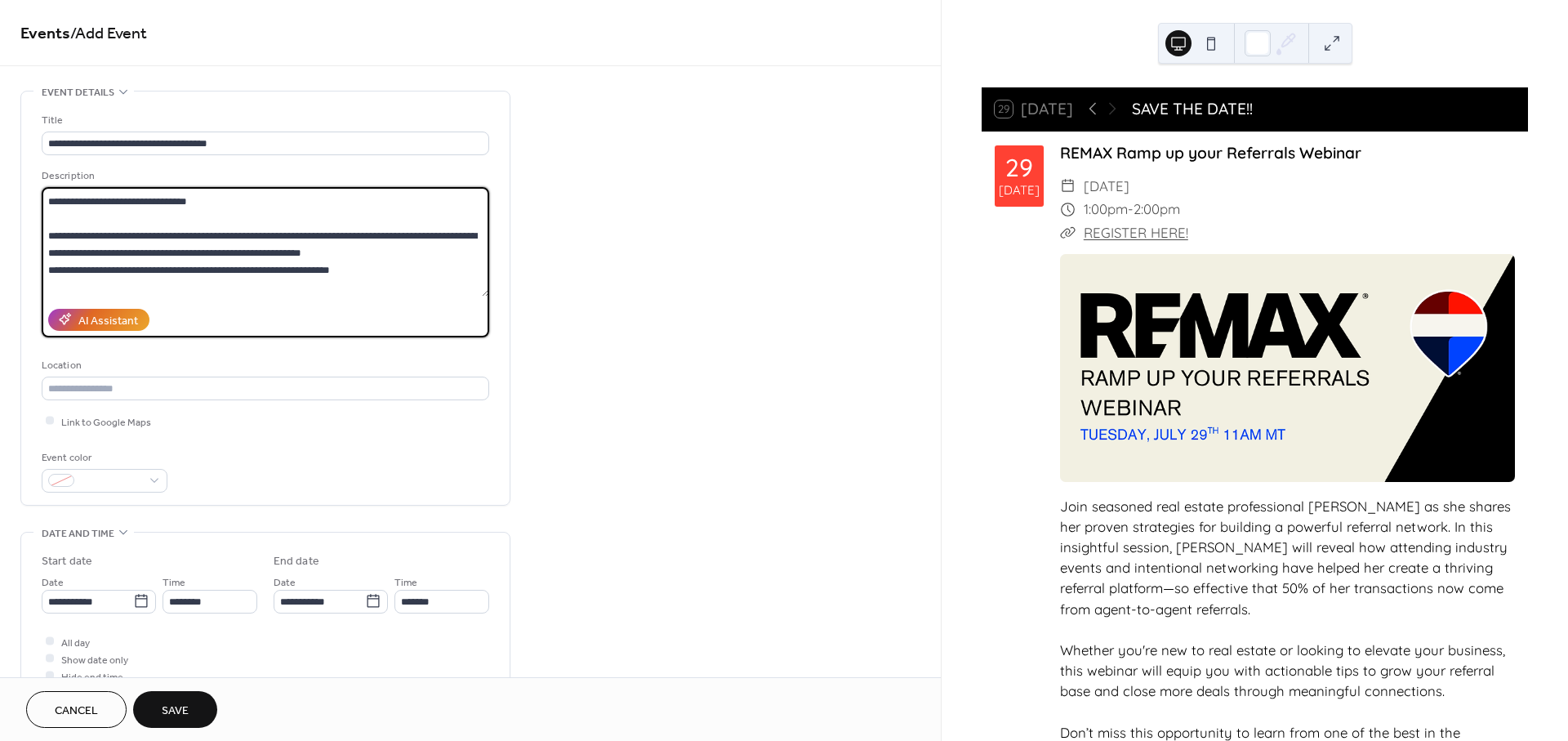 click on "**********" at bounding box center (265, 242) 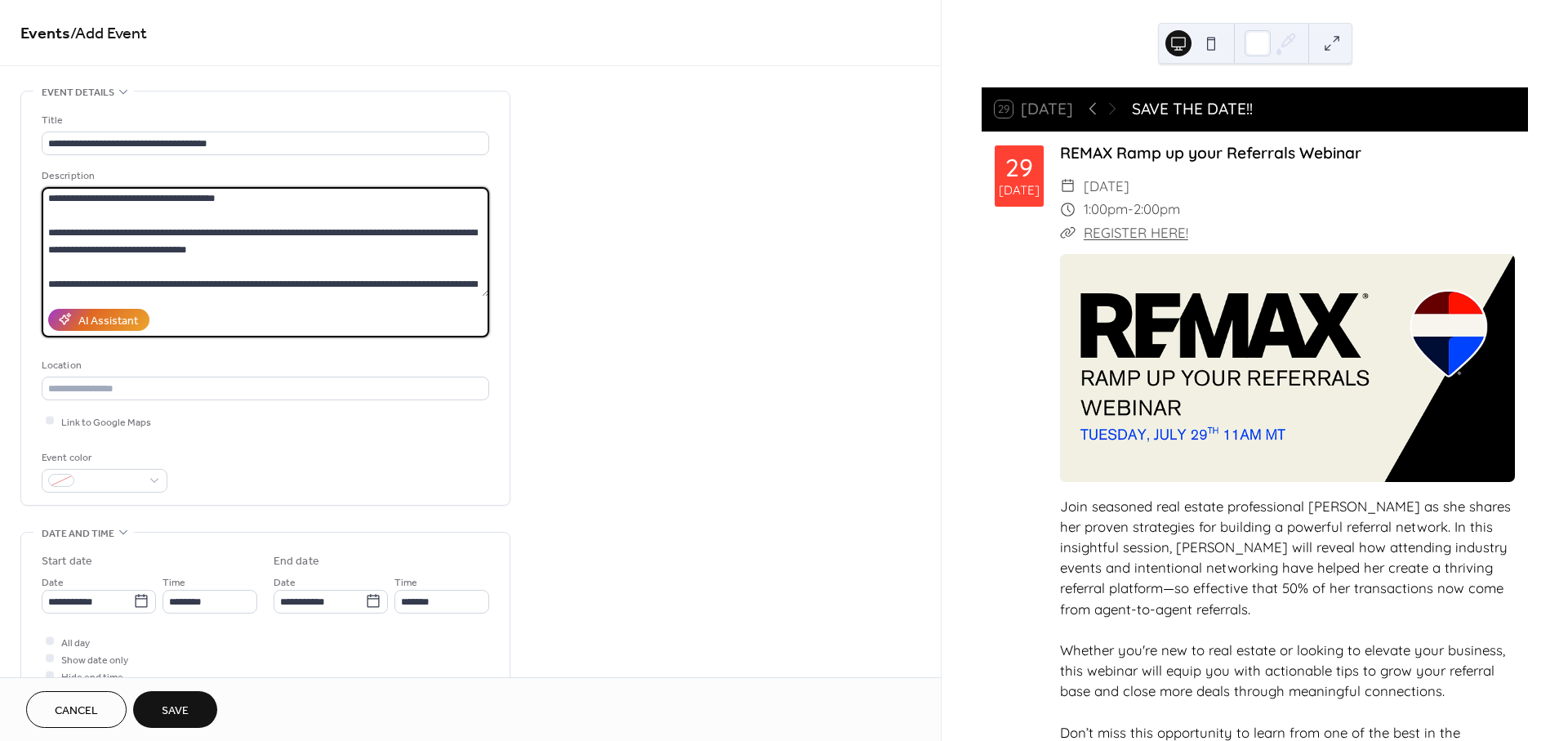 scroll, scrollTop: 0, scrollLeft: 0, axis: both 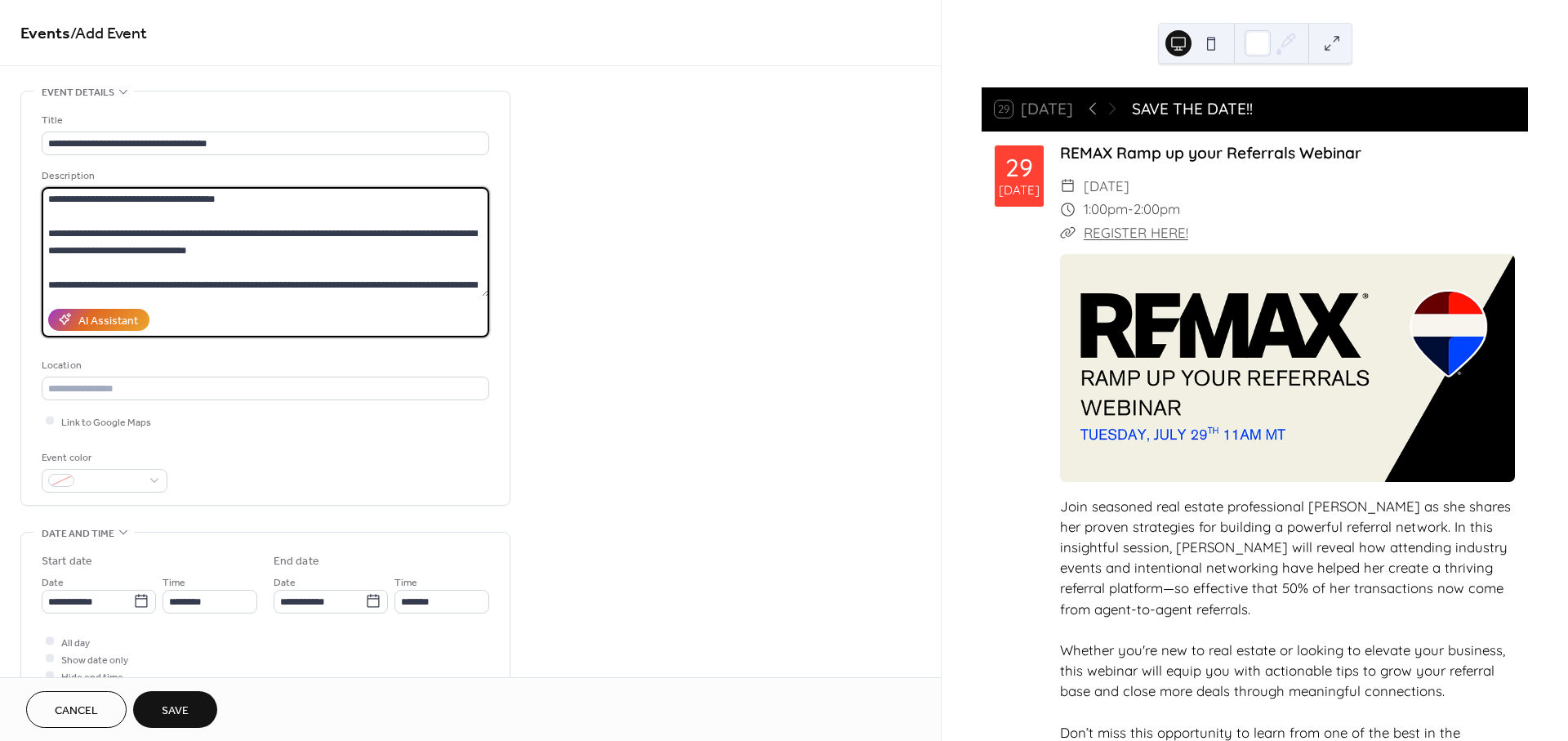 click on "**********" at bounding box center [265, 242] 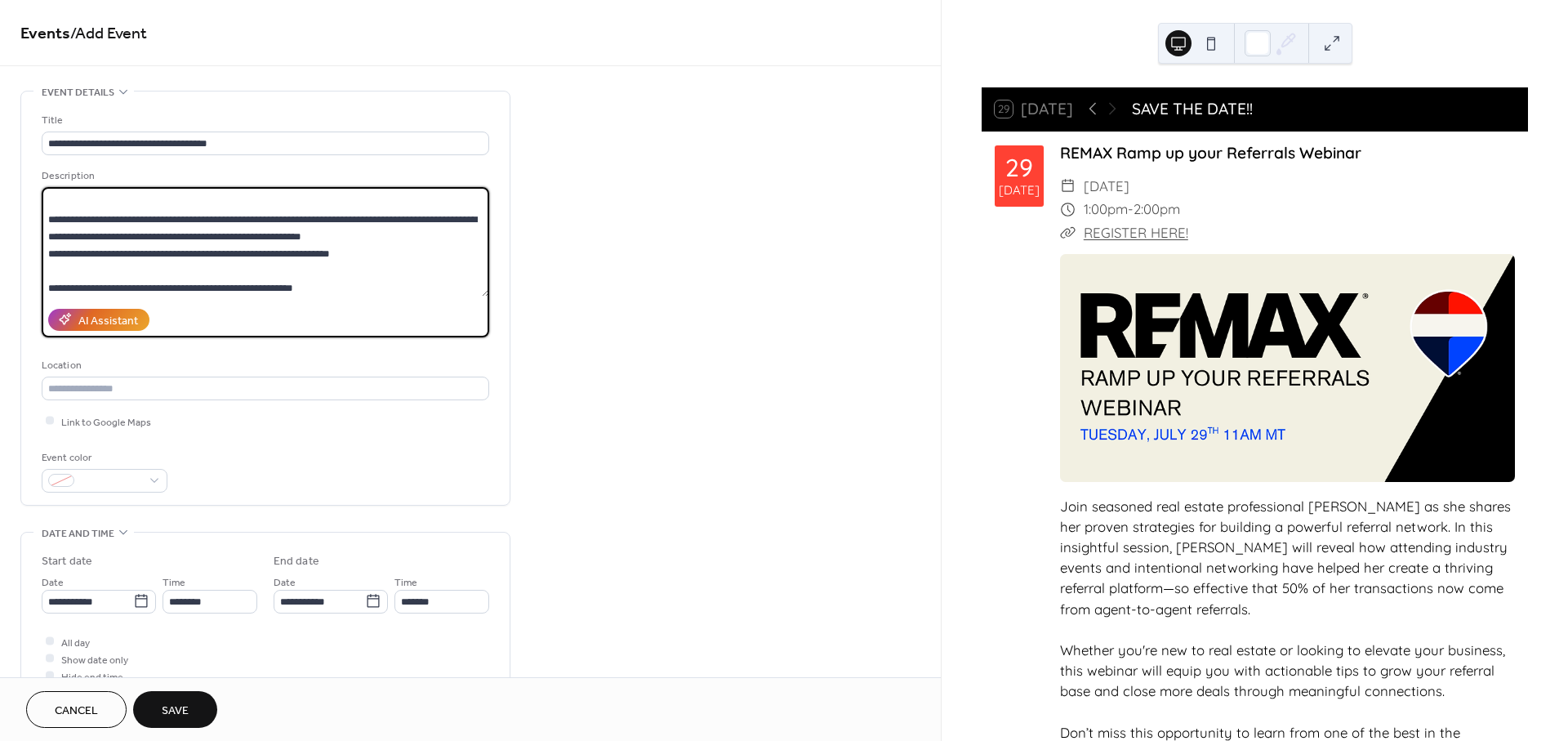 scroll, scrollTop: 68, scrollLeft: 0, axis: vertical 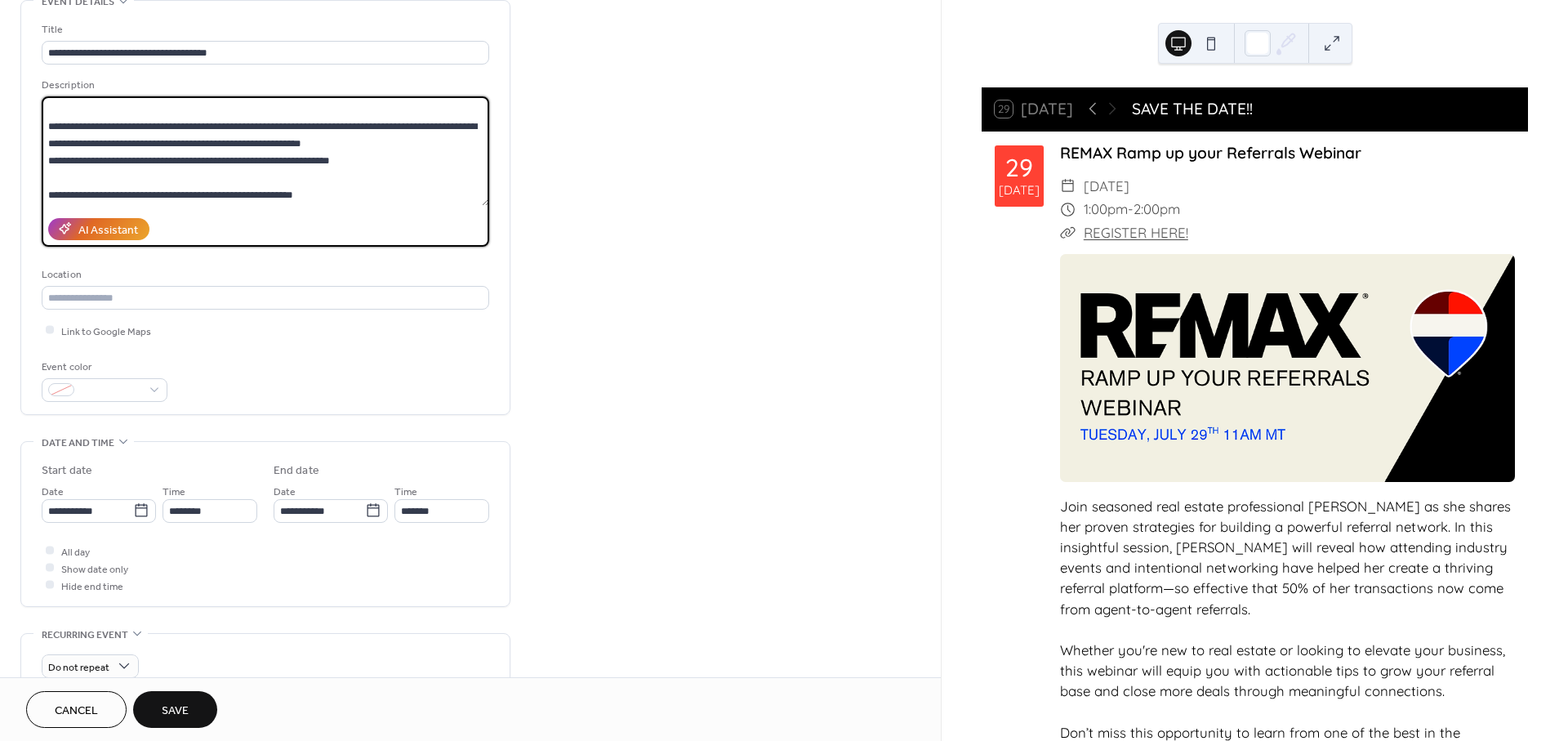 drag, startPoint x: 120, startPoint y: 194, endPoint x: 129, endPoint y: 194, distance: 9 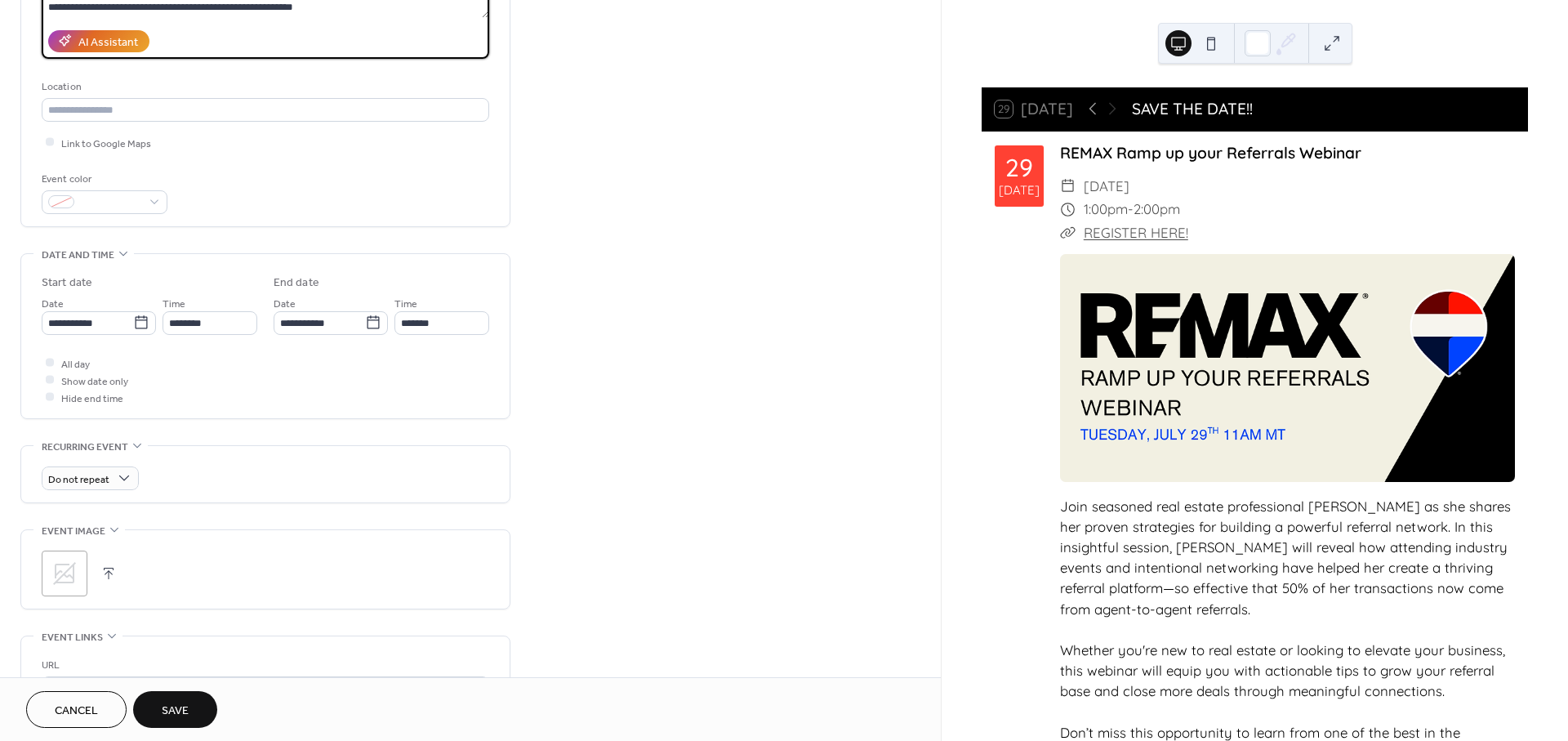 scroll, scrollTop: 363, scrollLeft: 0, axis: vertical 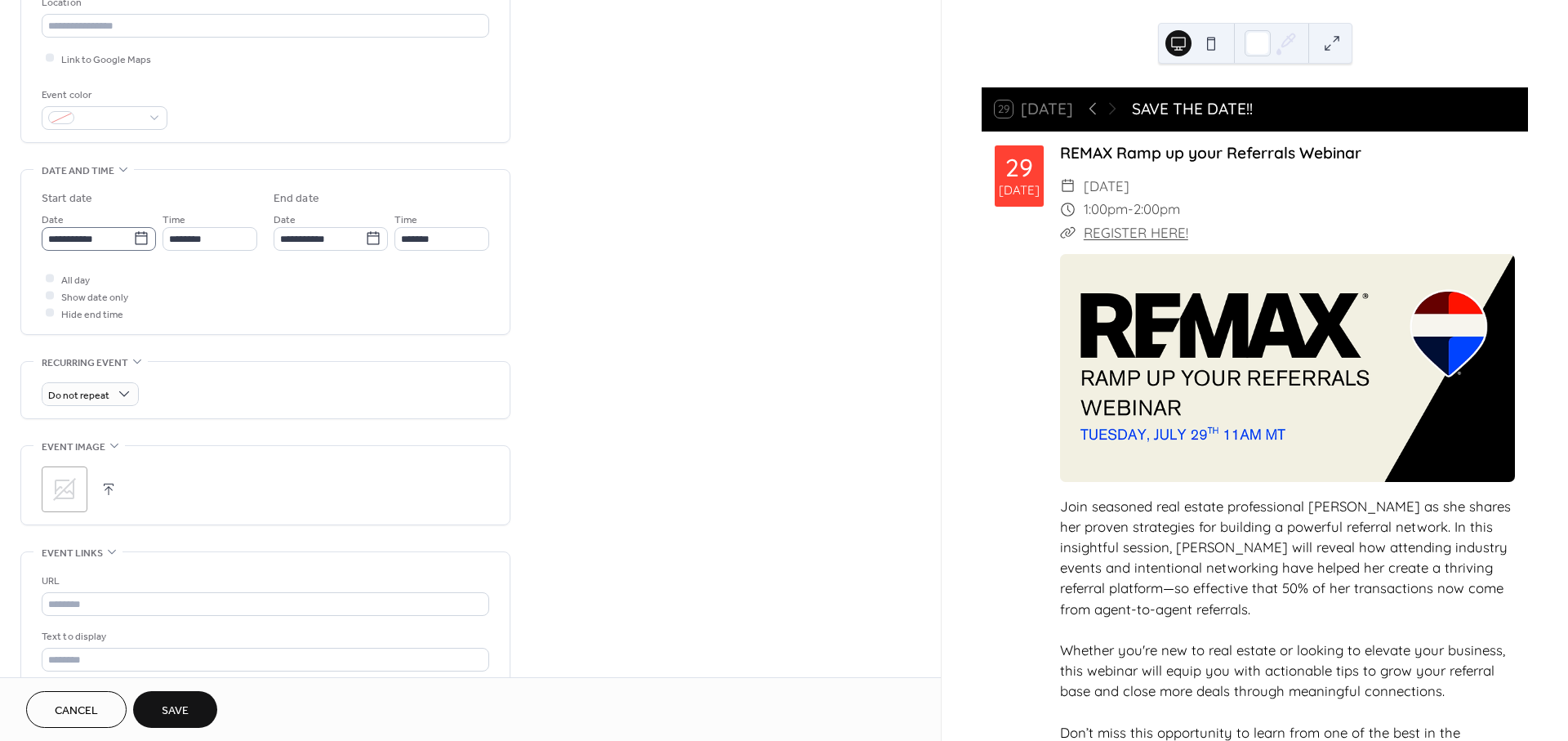 type on "**********" 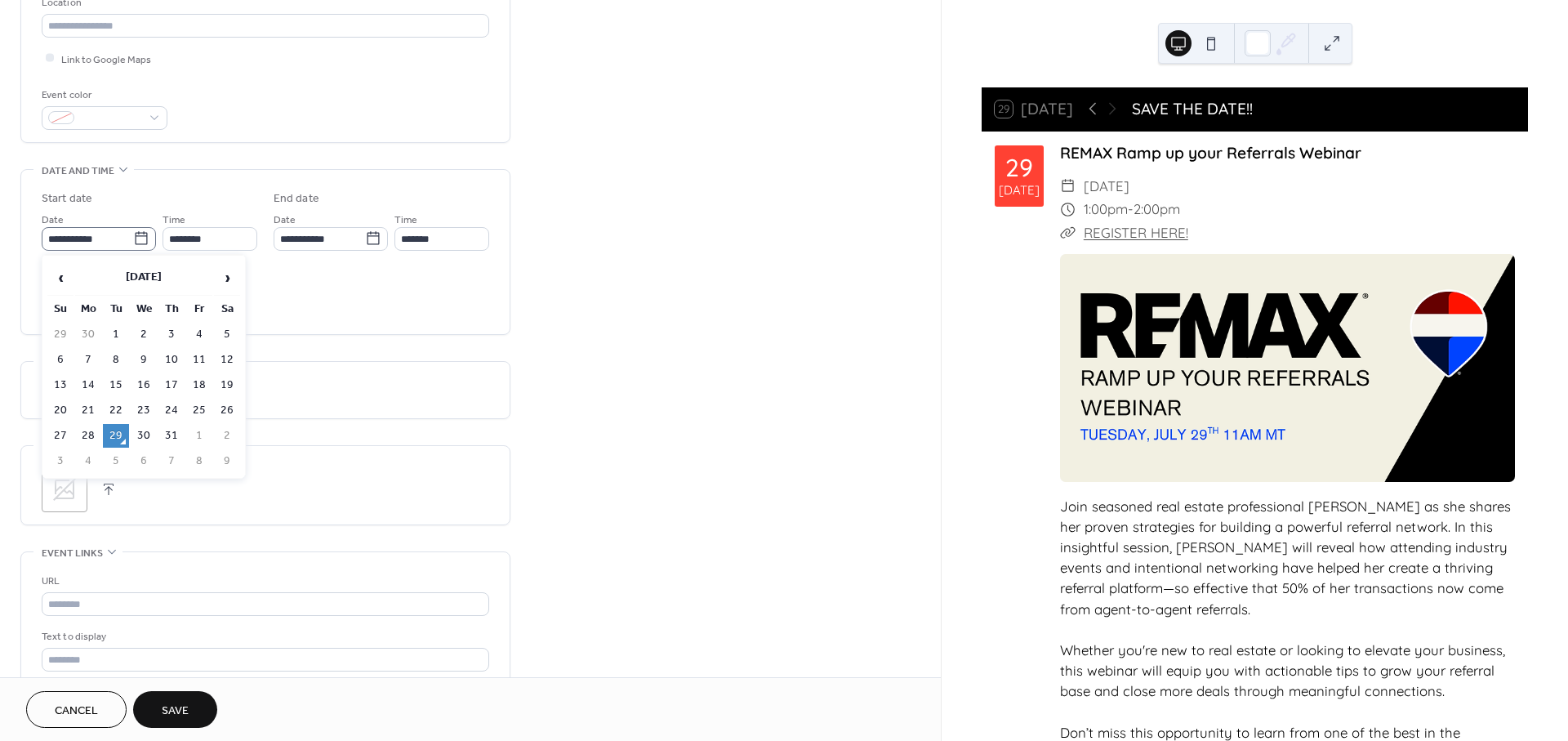 click 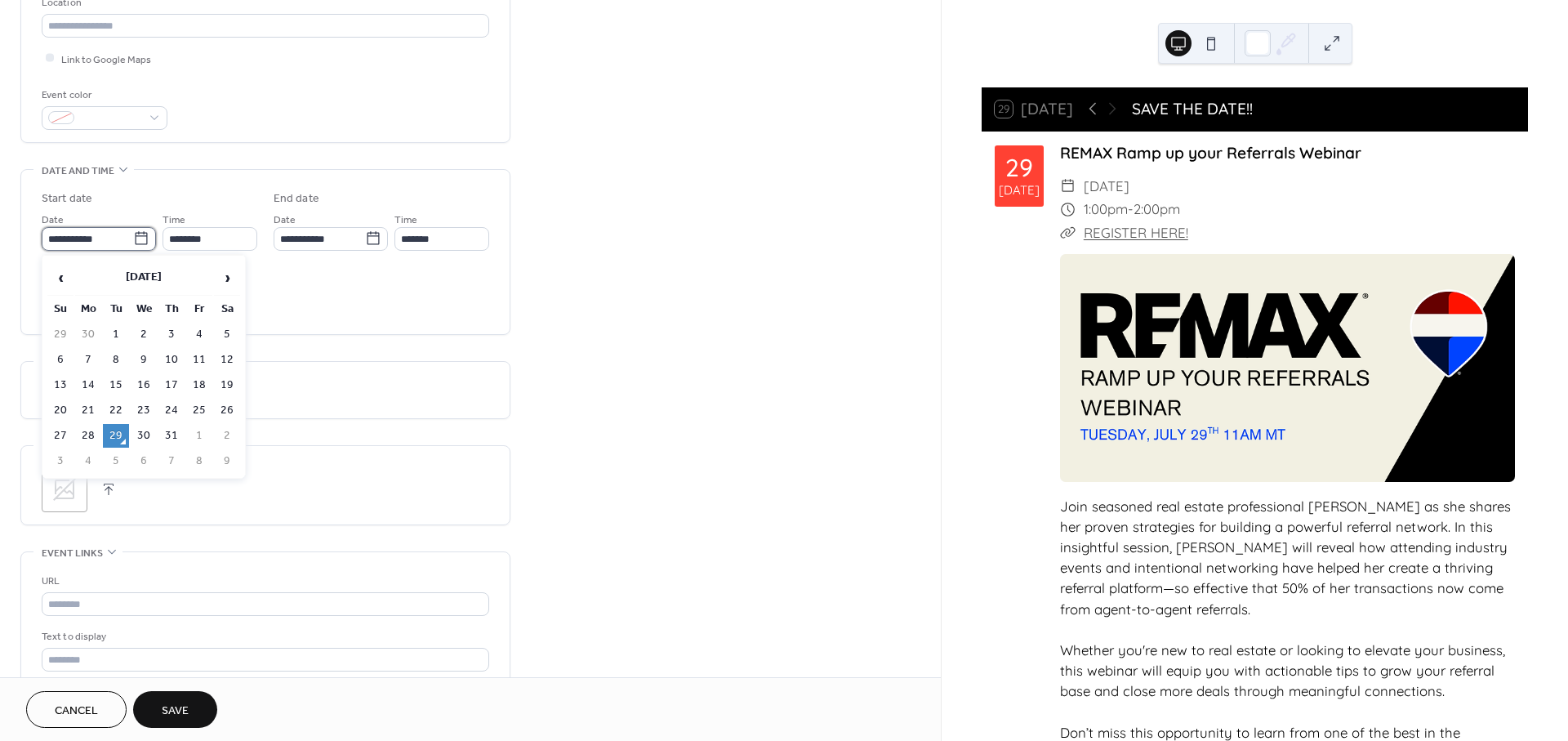 click on "**********" at bounding box center (87, 239) 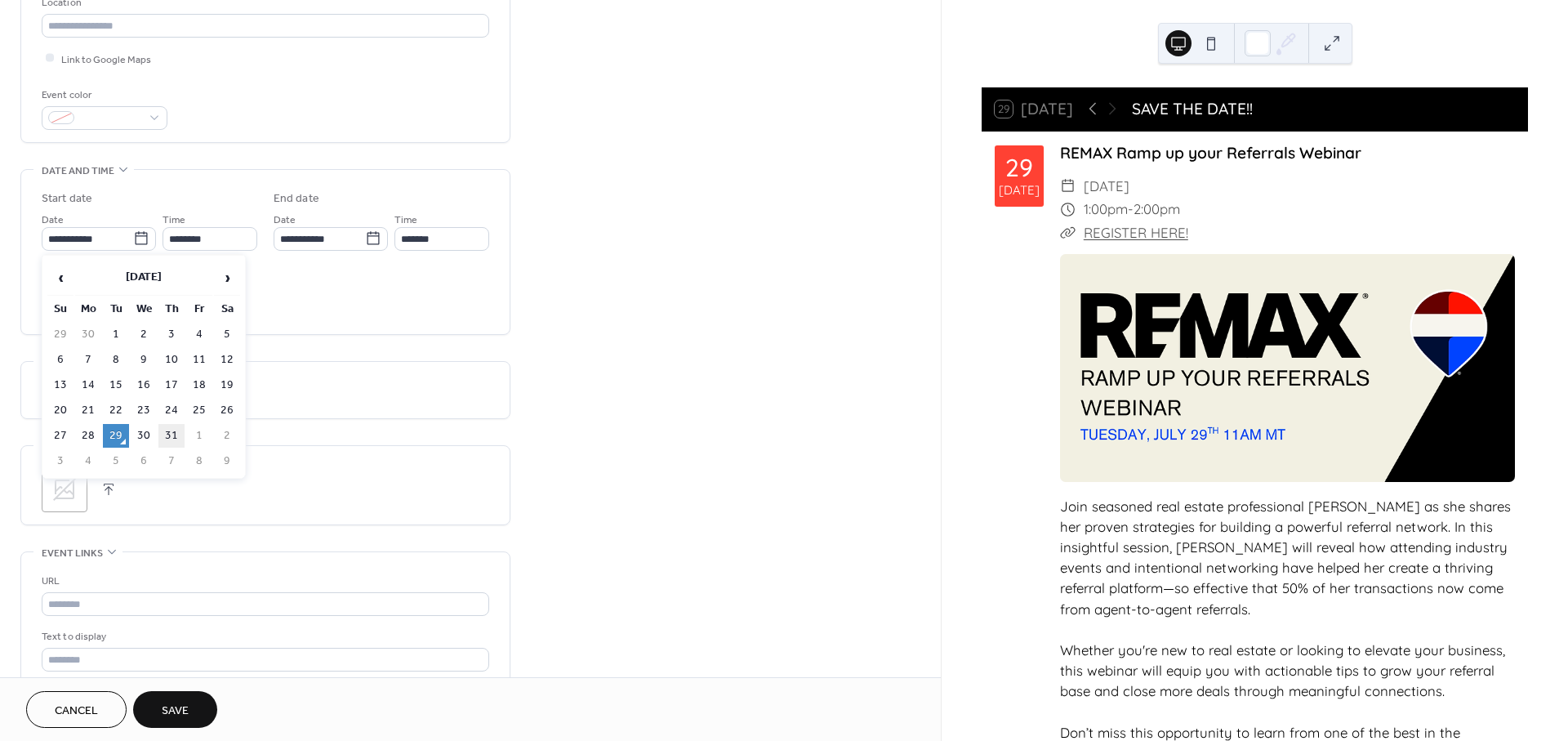click on "31" at bounding box center [172, 435] 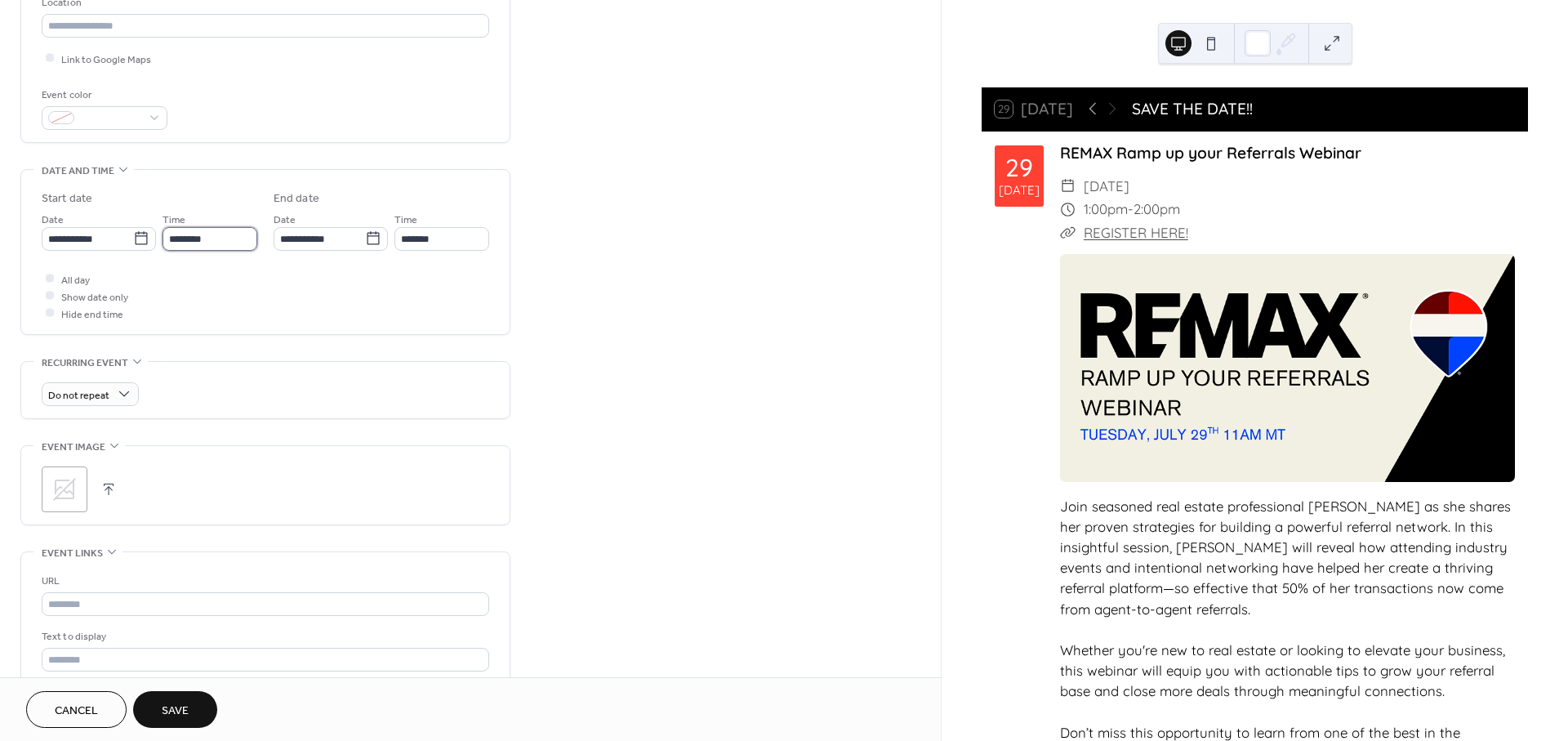 click on "********" at bounding box center [210, 239] 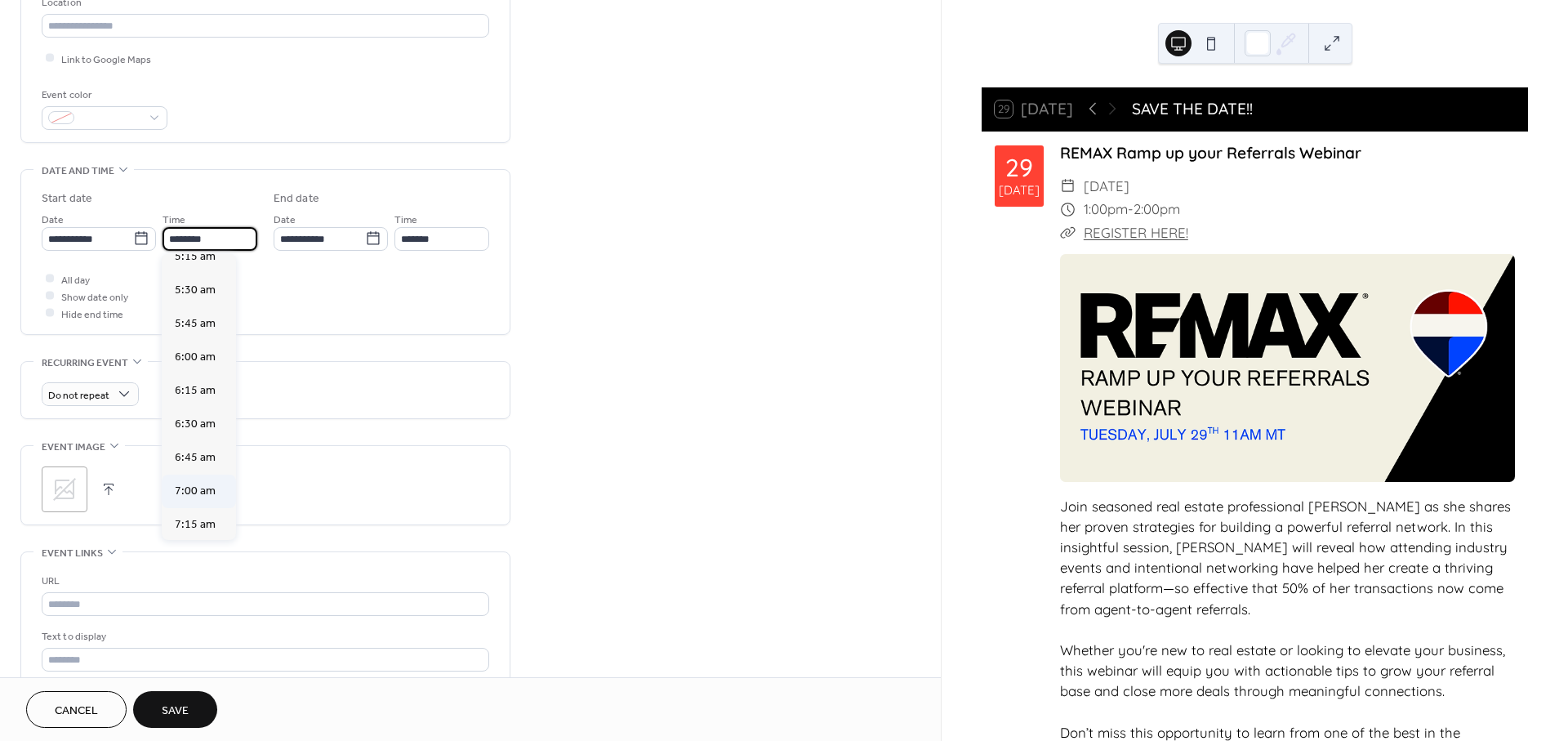 scroll, scrollTop: 716, scrollLeft: 0, axis: vertical 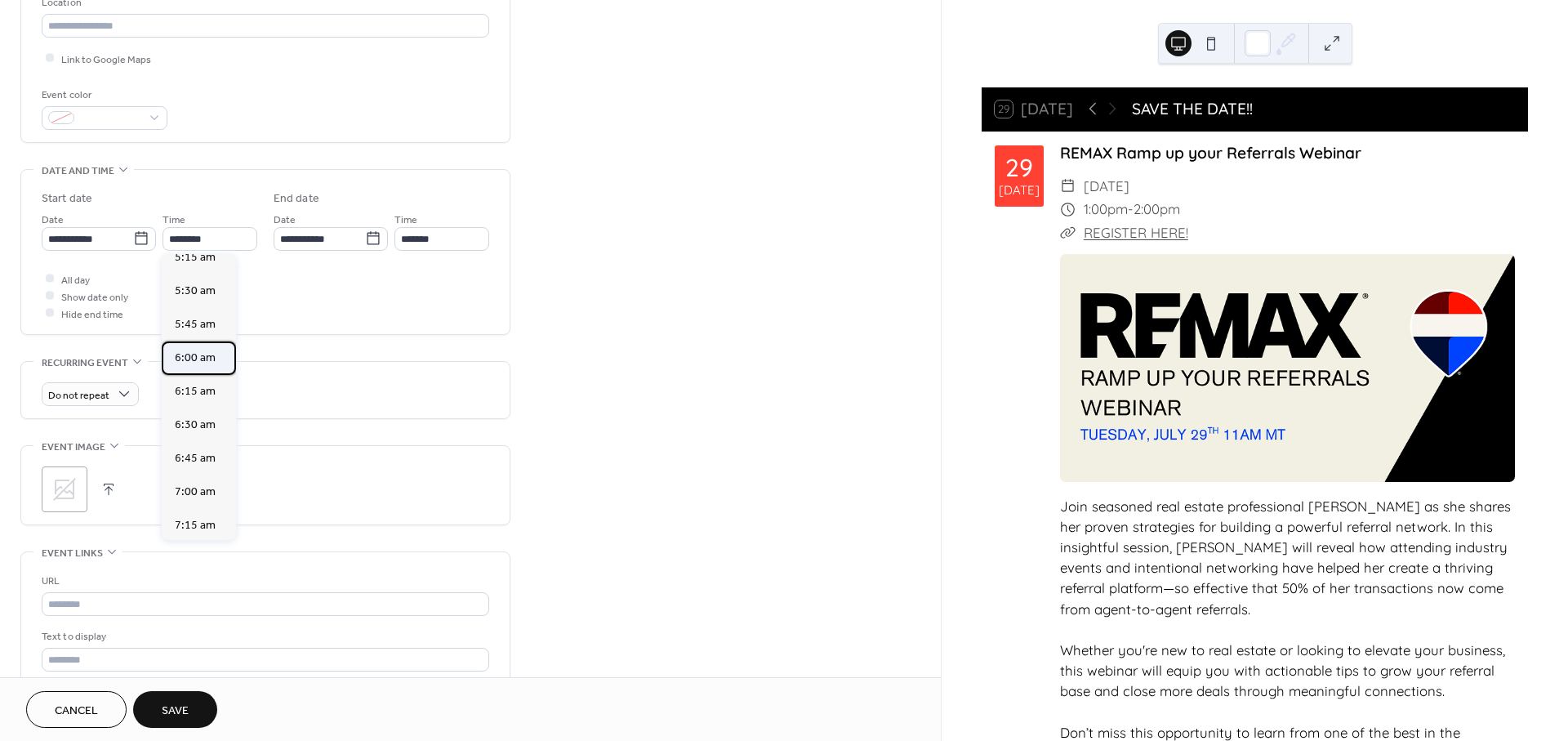 click on "6:00 am" at bounding box center (195, 357) 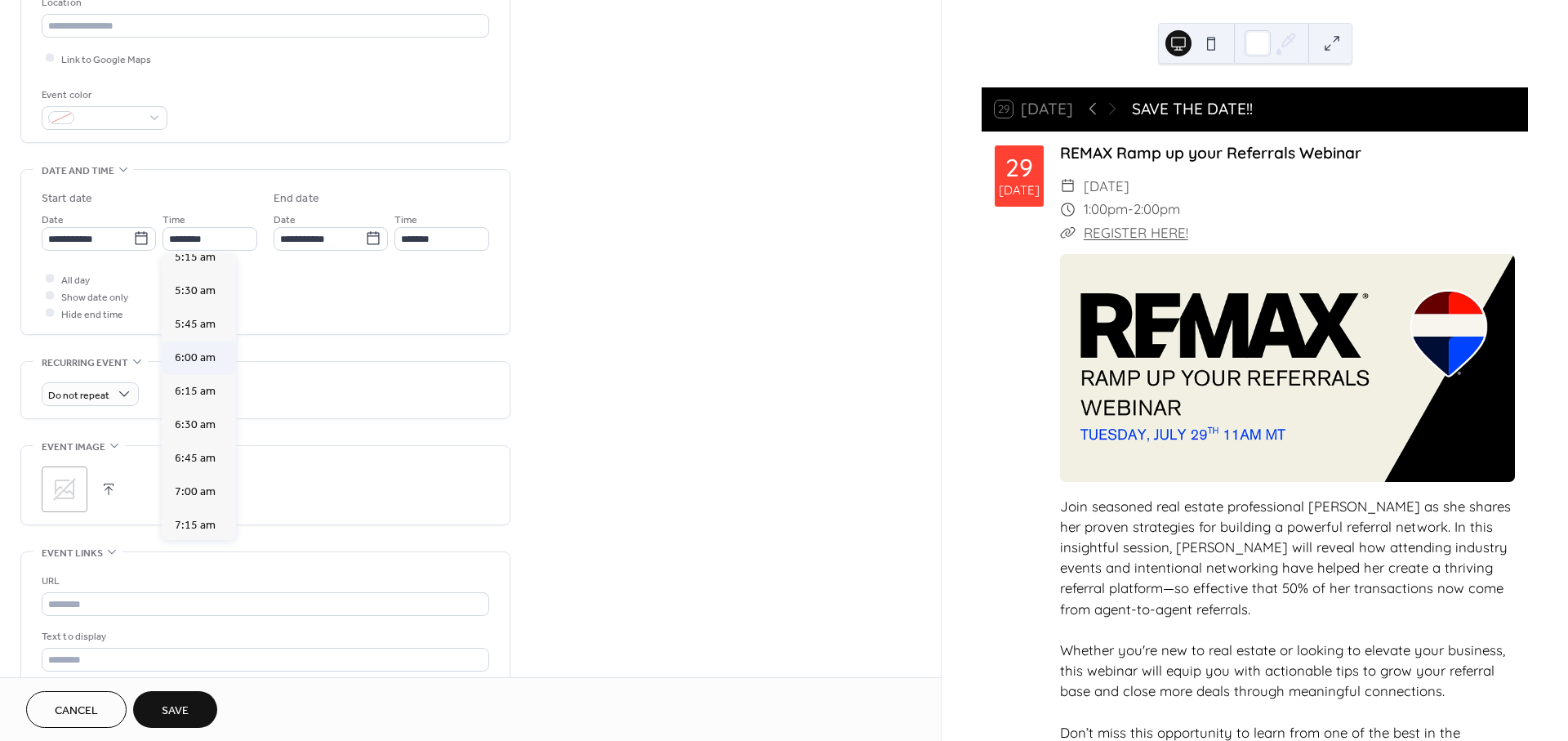 type on "*******" 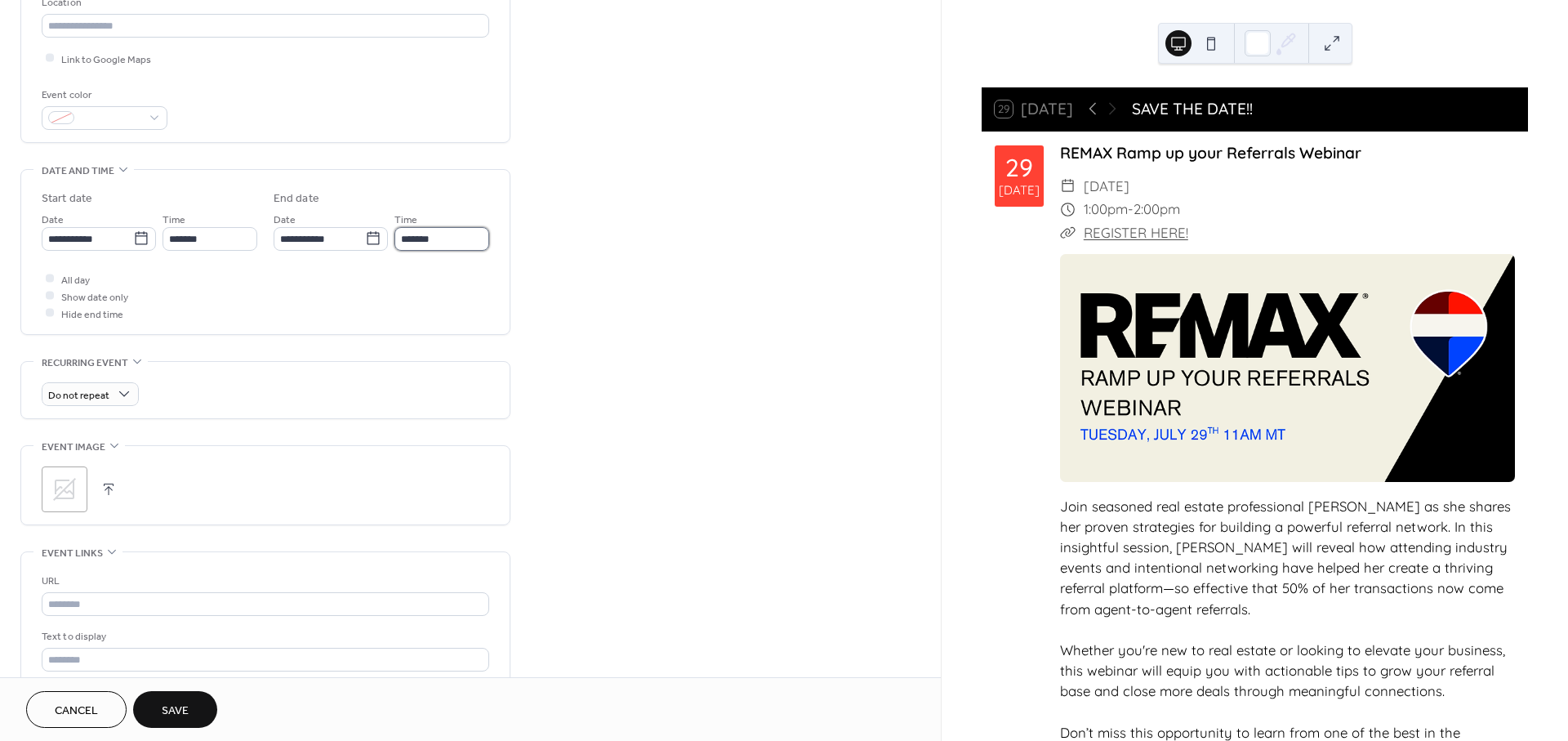 click on "*******" at bounding box center [442, 239] 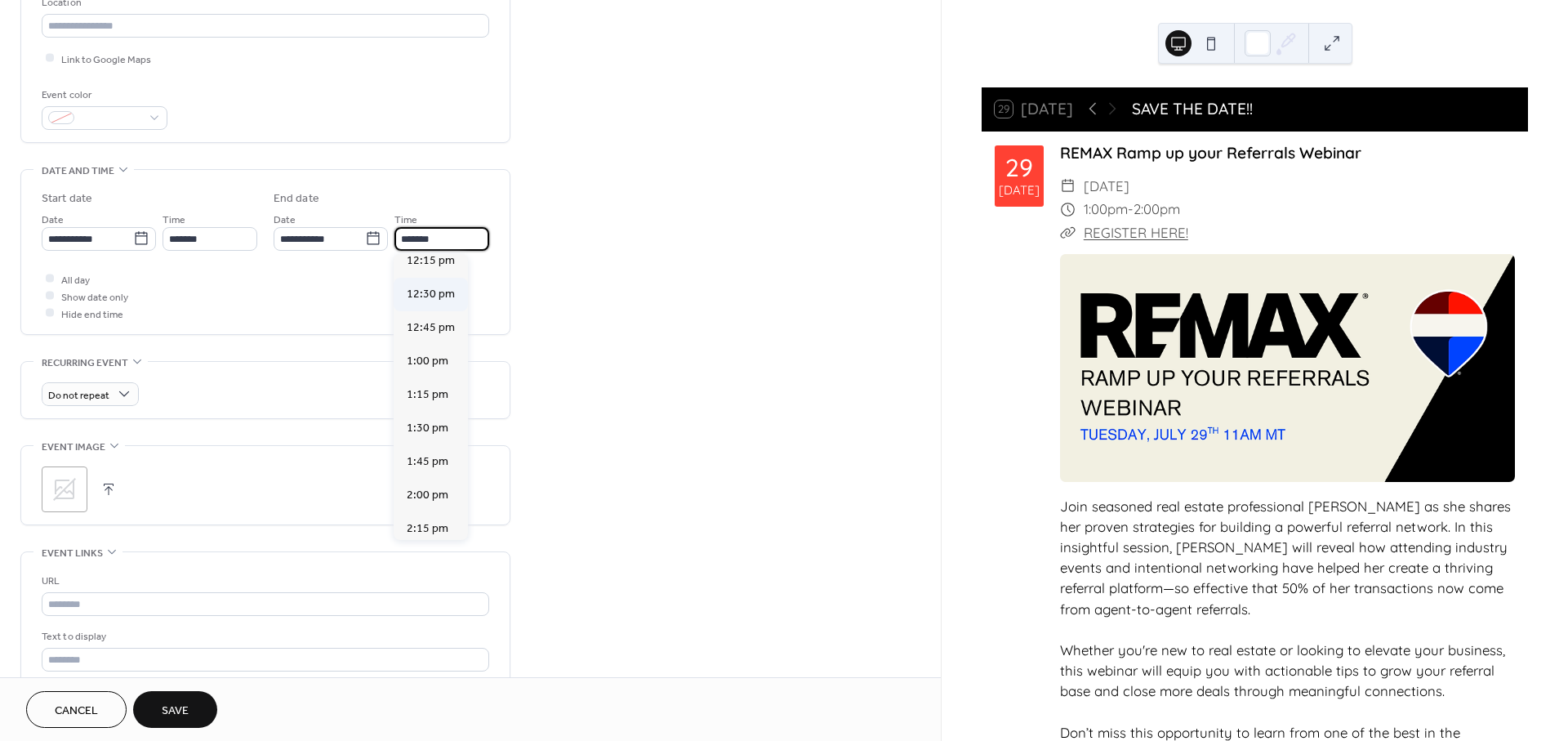 scroll, scrollTop: 817, scrollLeft: 0, axis: vertical 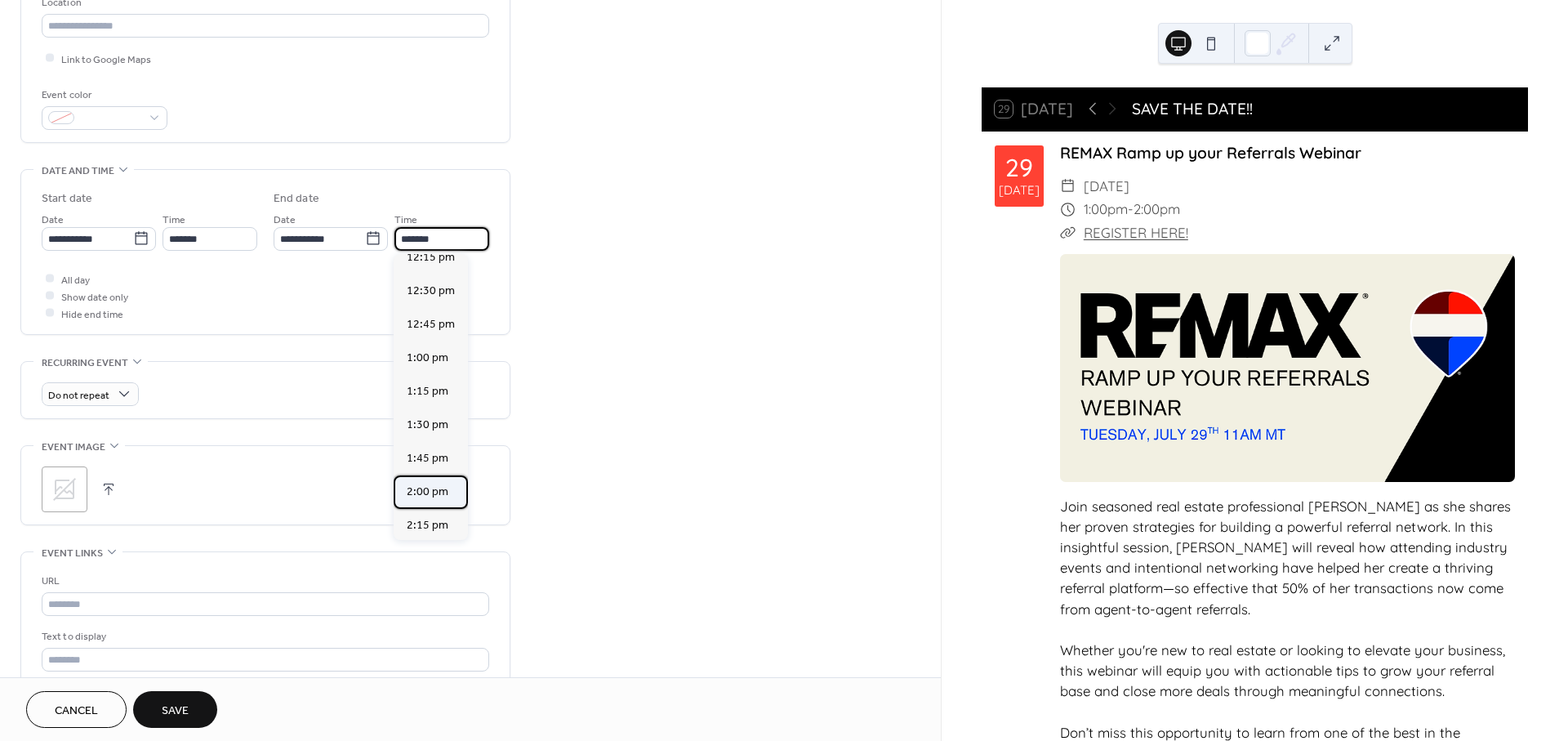 click on "2:00 pm" at bounding box center [427, 491] 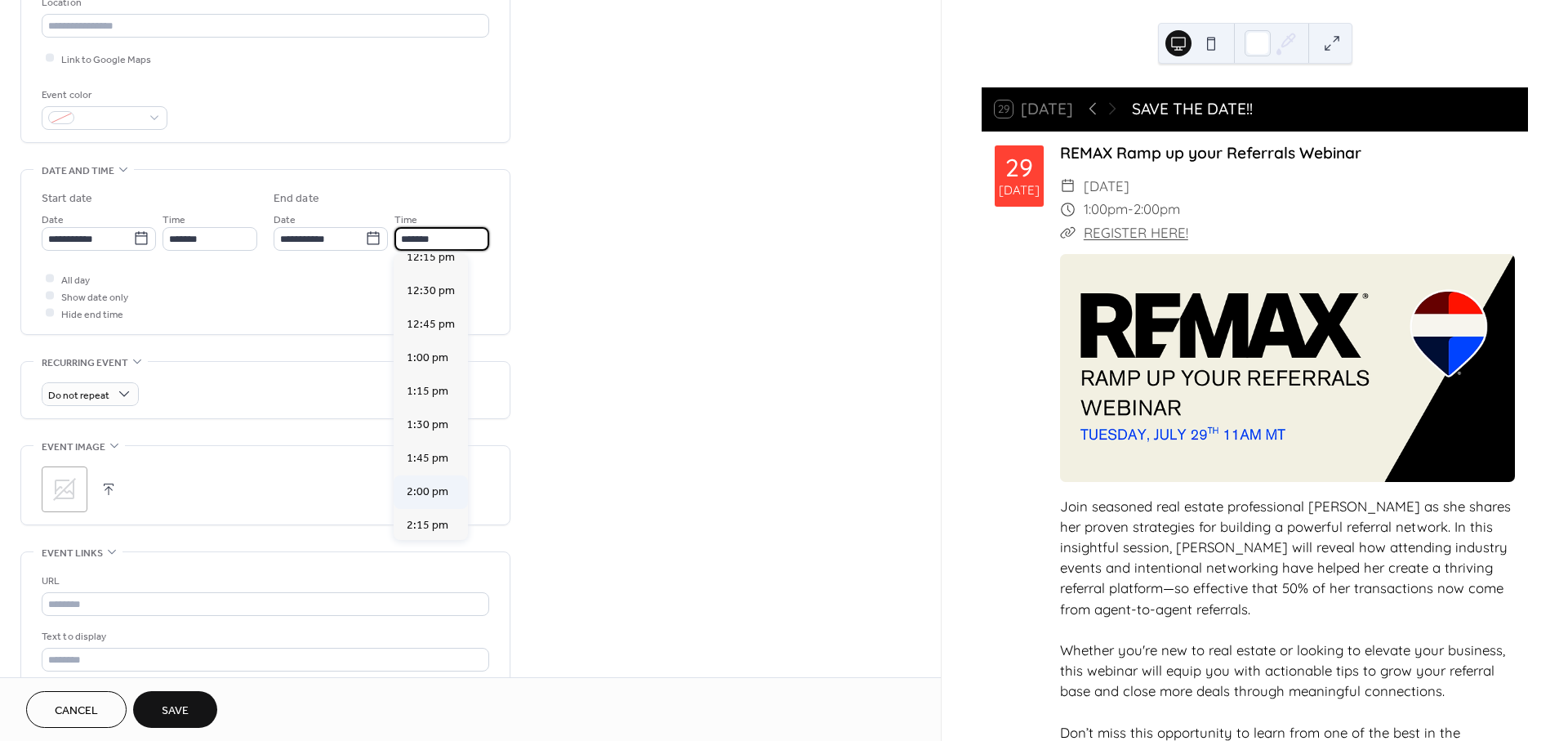 type on "*******" 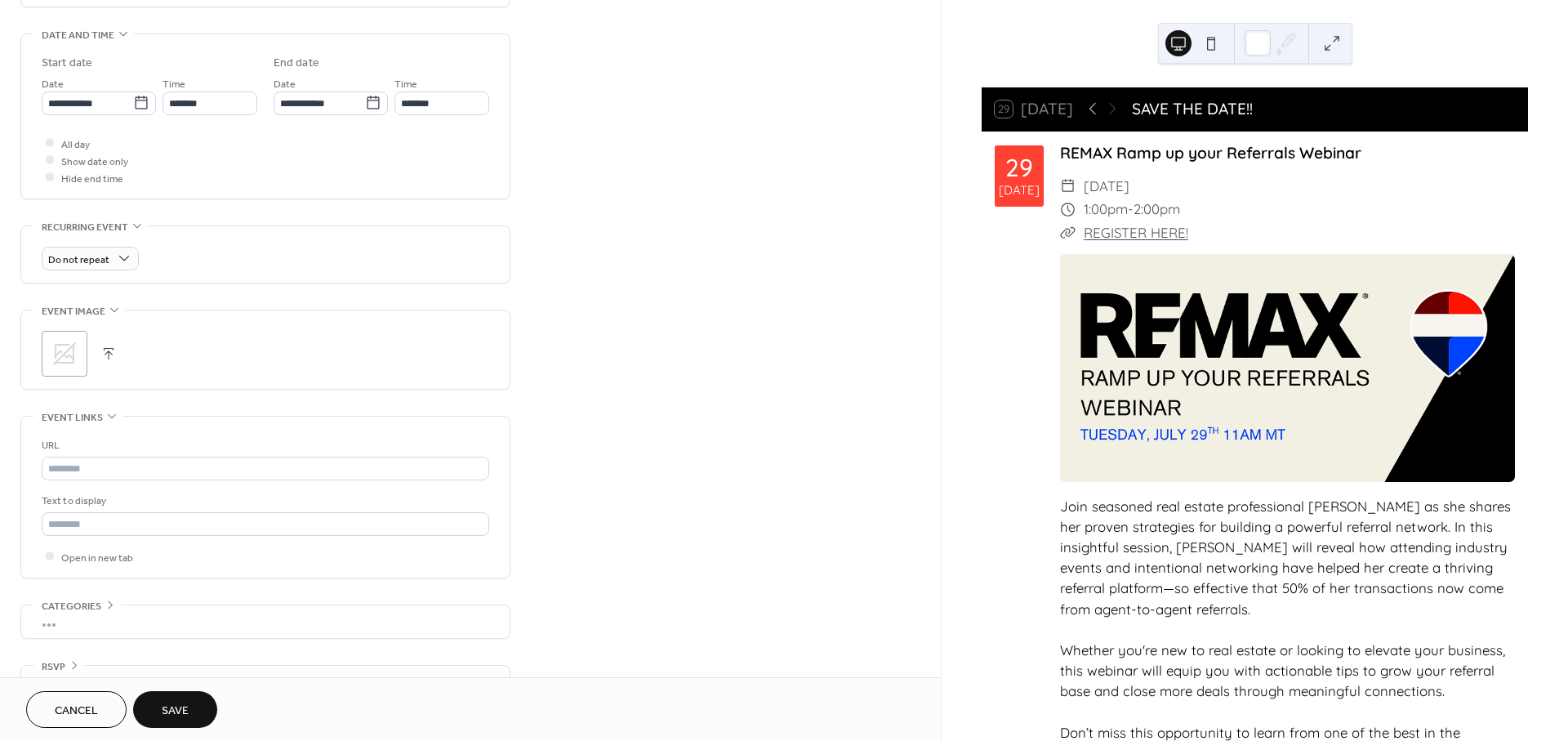 scroll, scrollTop: 541, scrollLeft: 0, axis: vertical 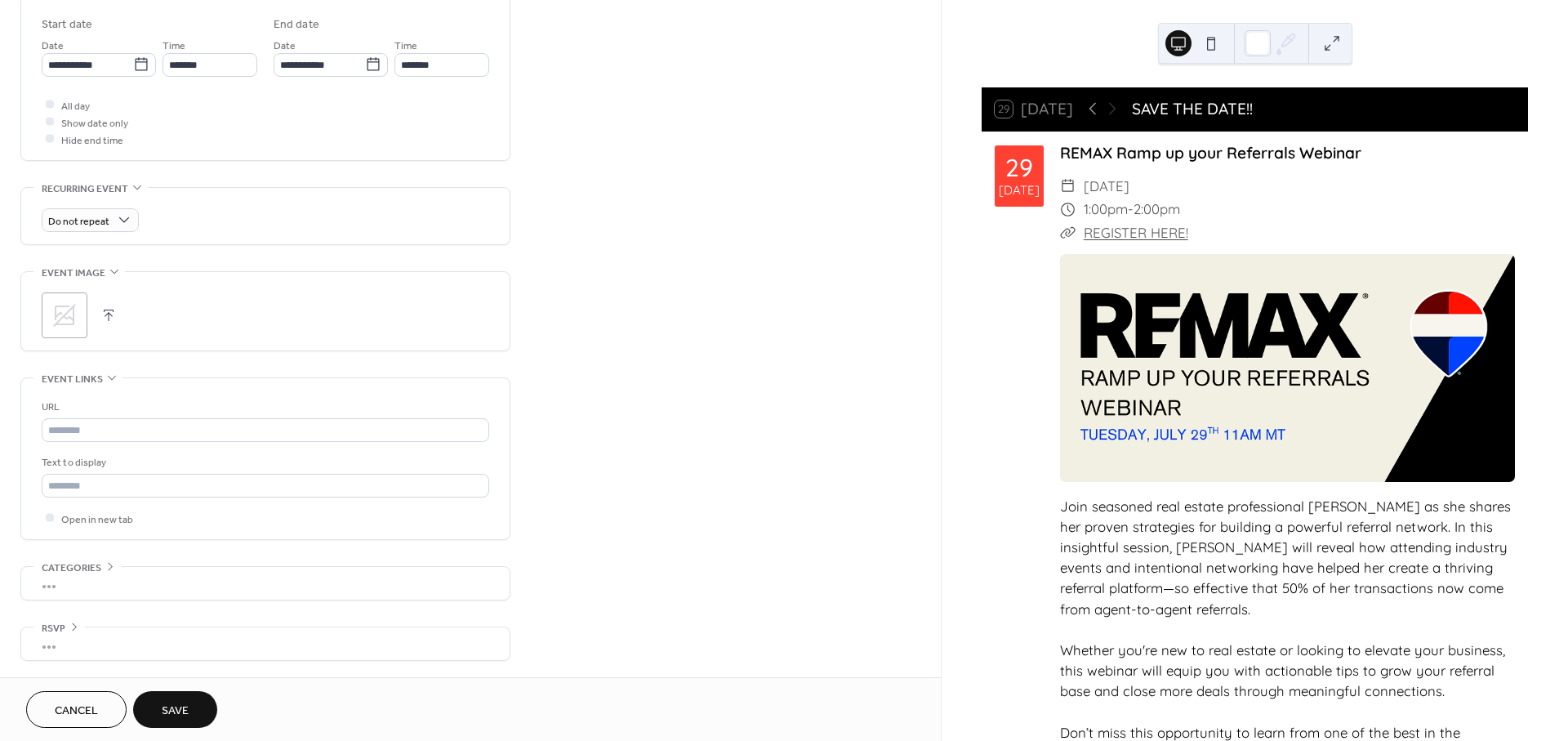 click at bounding box center (109, 315) 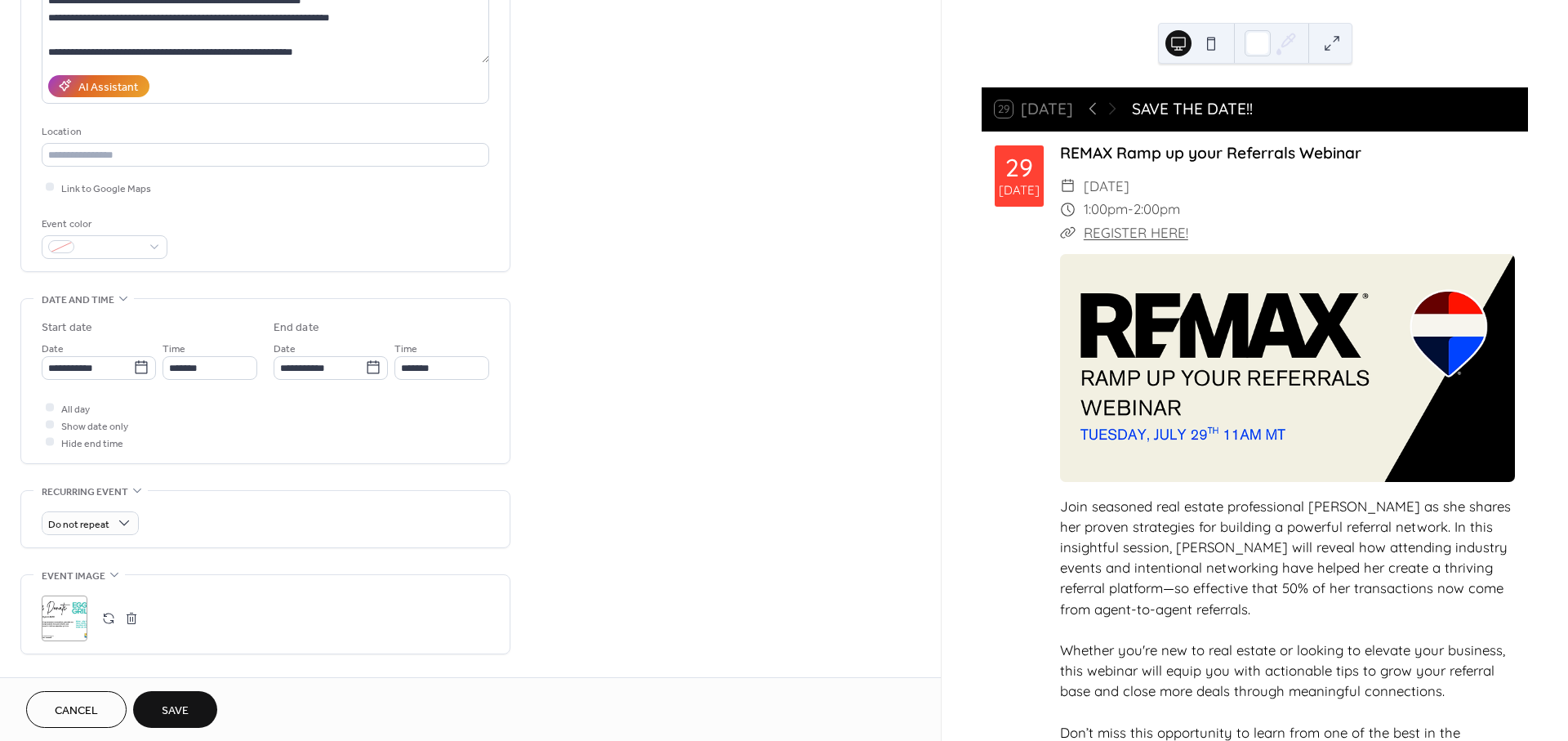 scroll, scrollTop: 87, scrollLeft: 0, axis: vertical 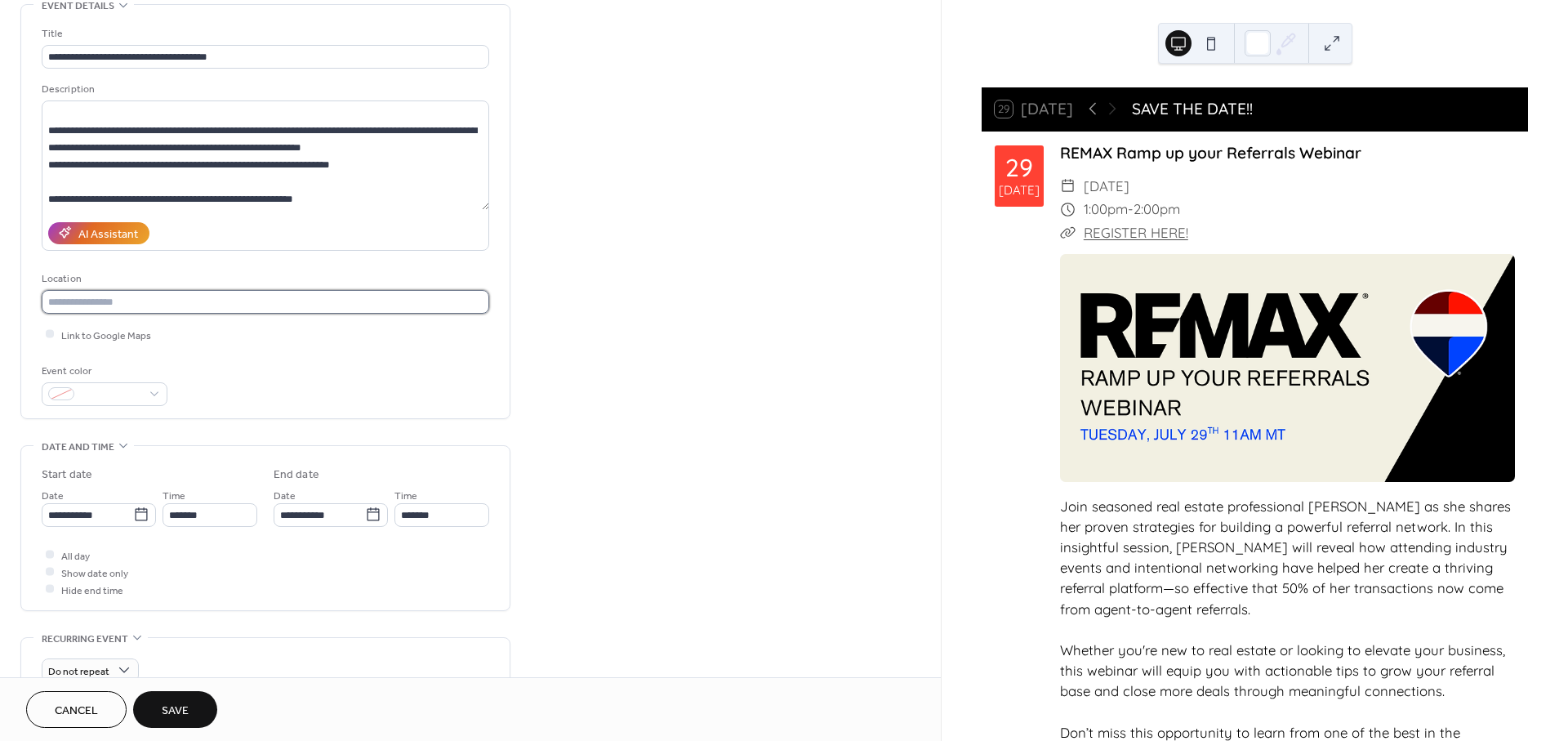click at bounding box center (265, 301) 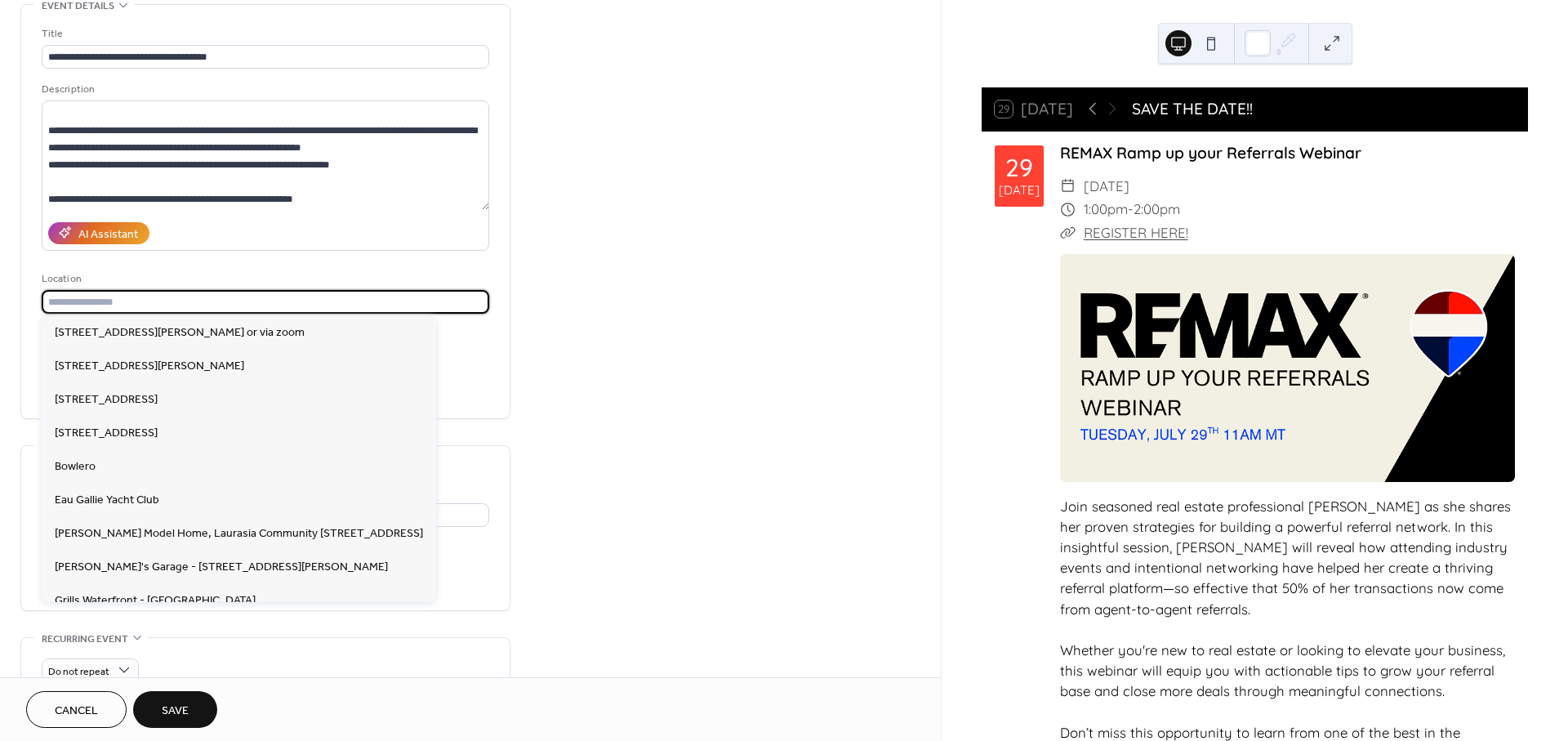 paste on "**********" 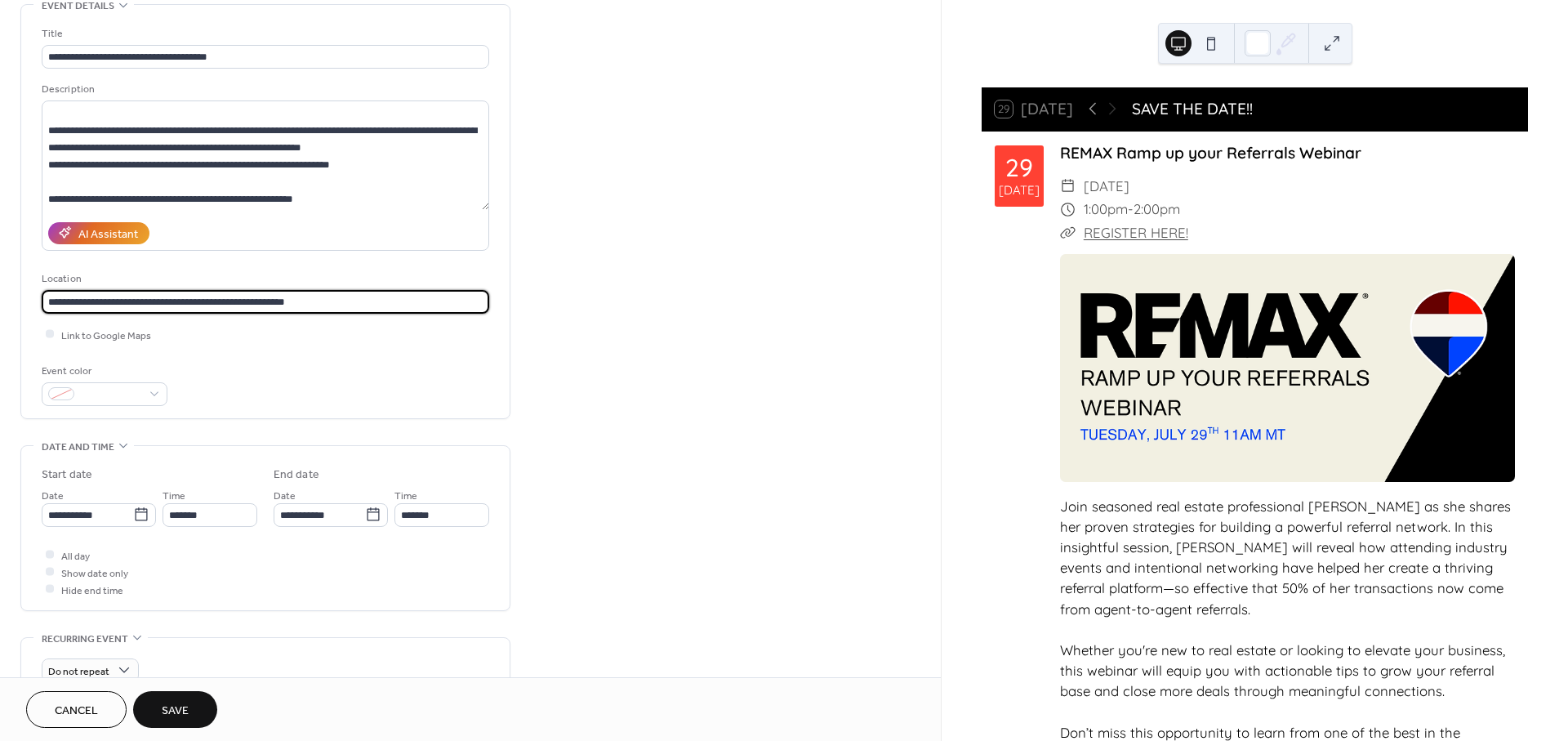 drag, startPoint x: 104, startPoint y: 300, endPoint x: 368, endPoint y: 304, distance: 264.0303 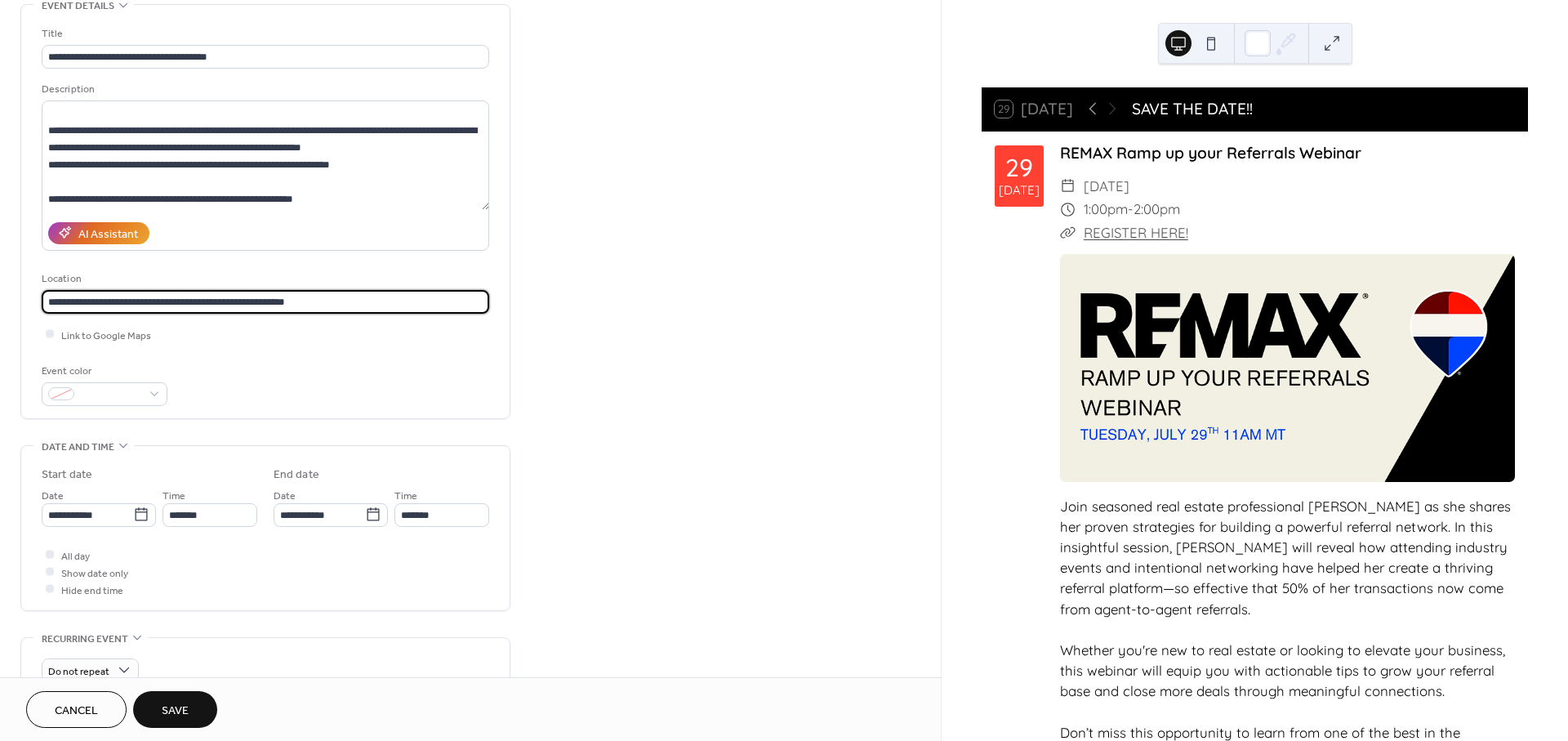 drag, startPoint x: 358, startPoint y: 298, endPoint x: 102, endPoint y: 297, distance: 256.002 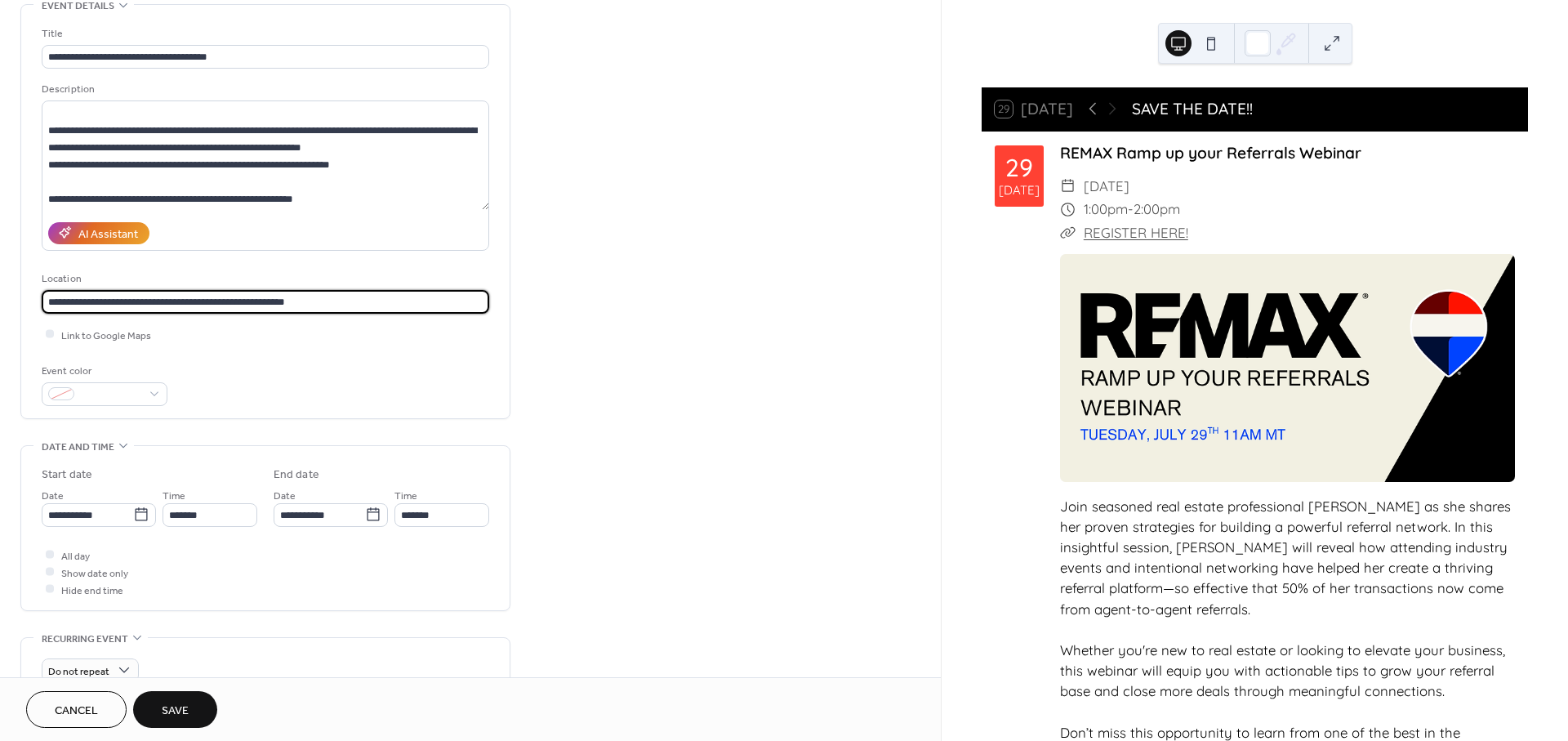 click on "**********" at bounding box center (265, 301) 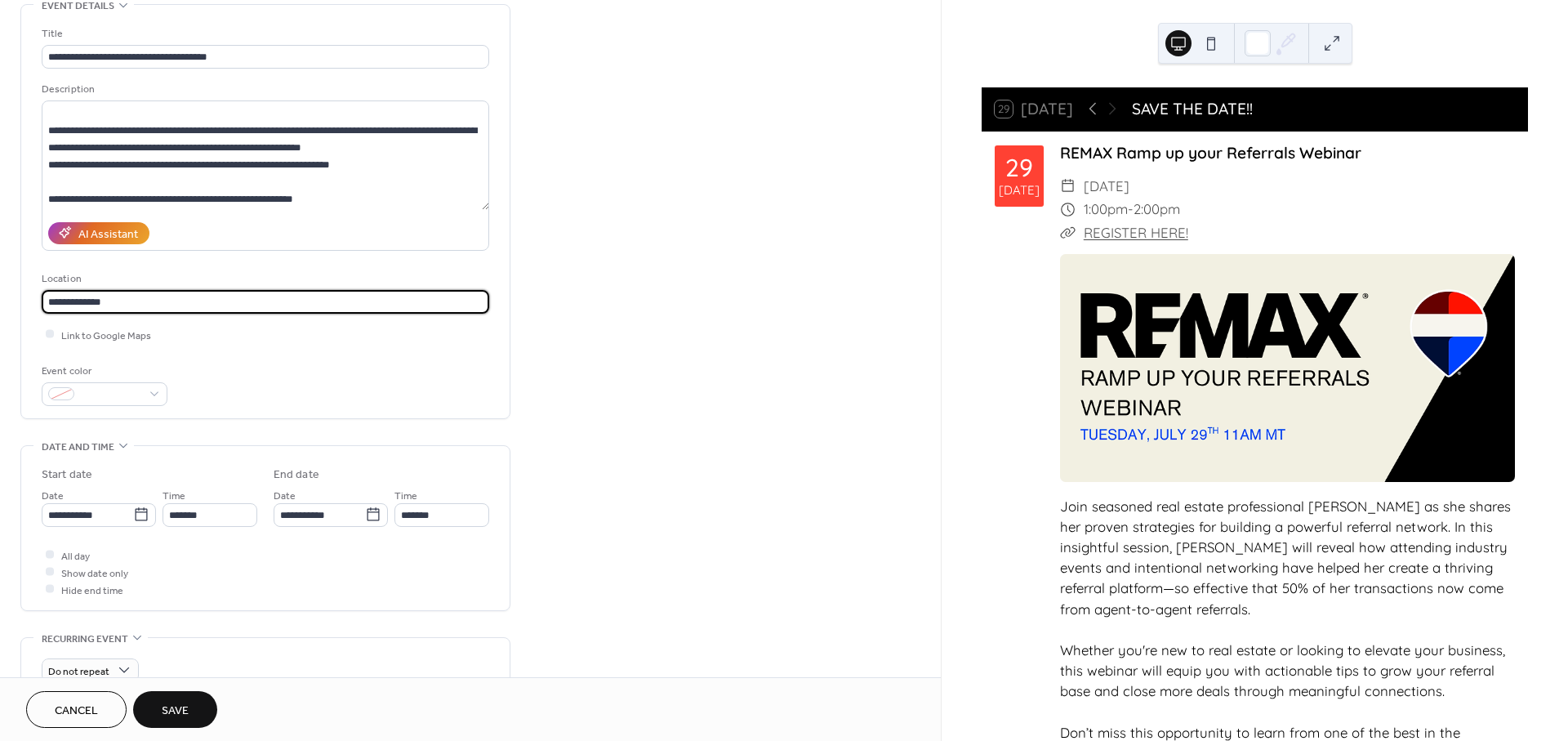 click on "Link to Google Maps" at bounding box center [265, 334] 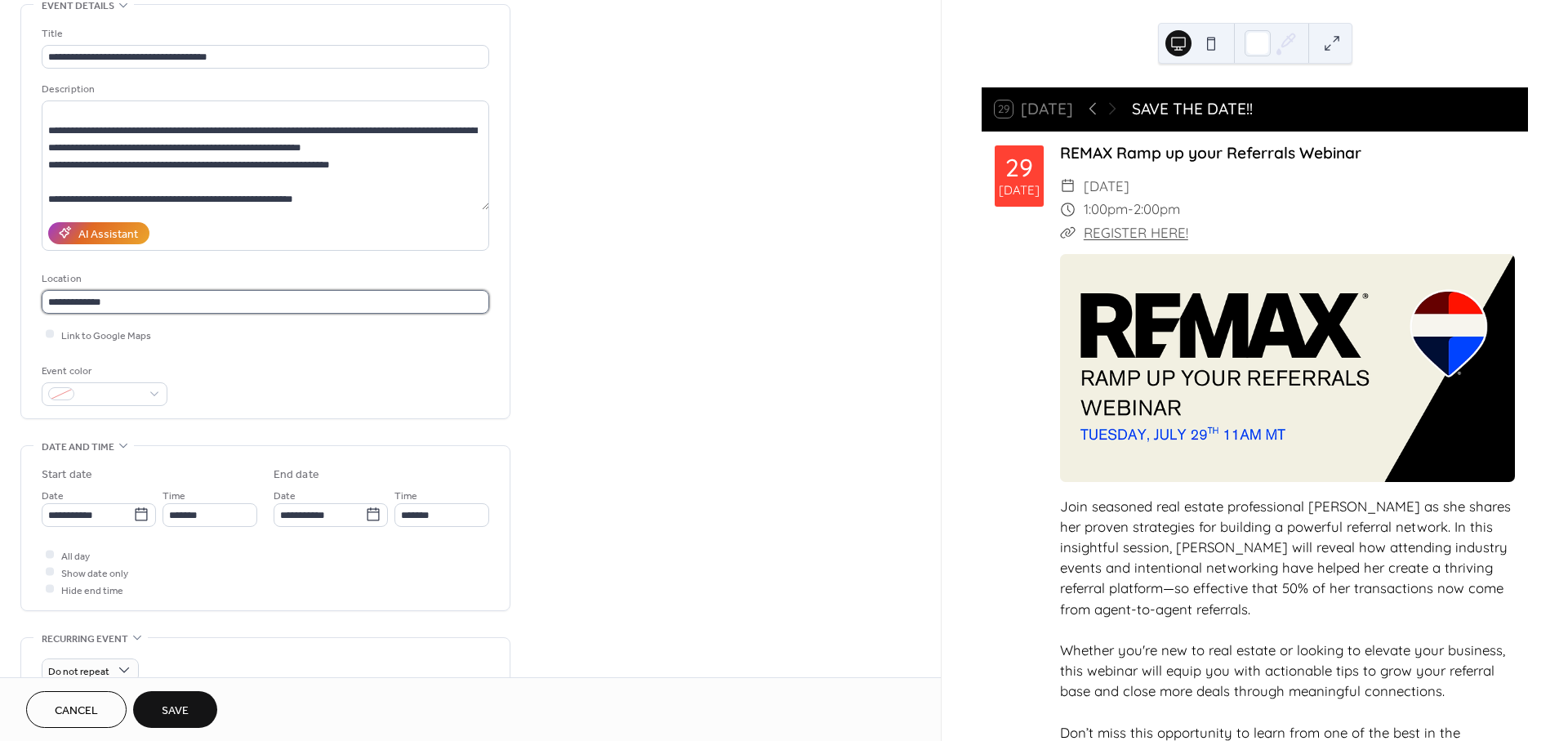 click on "**********" at bounding box center [265, 301] 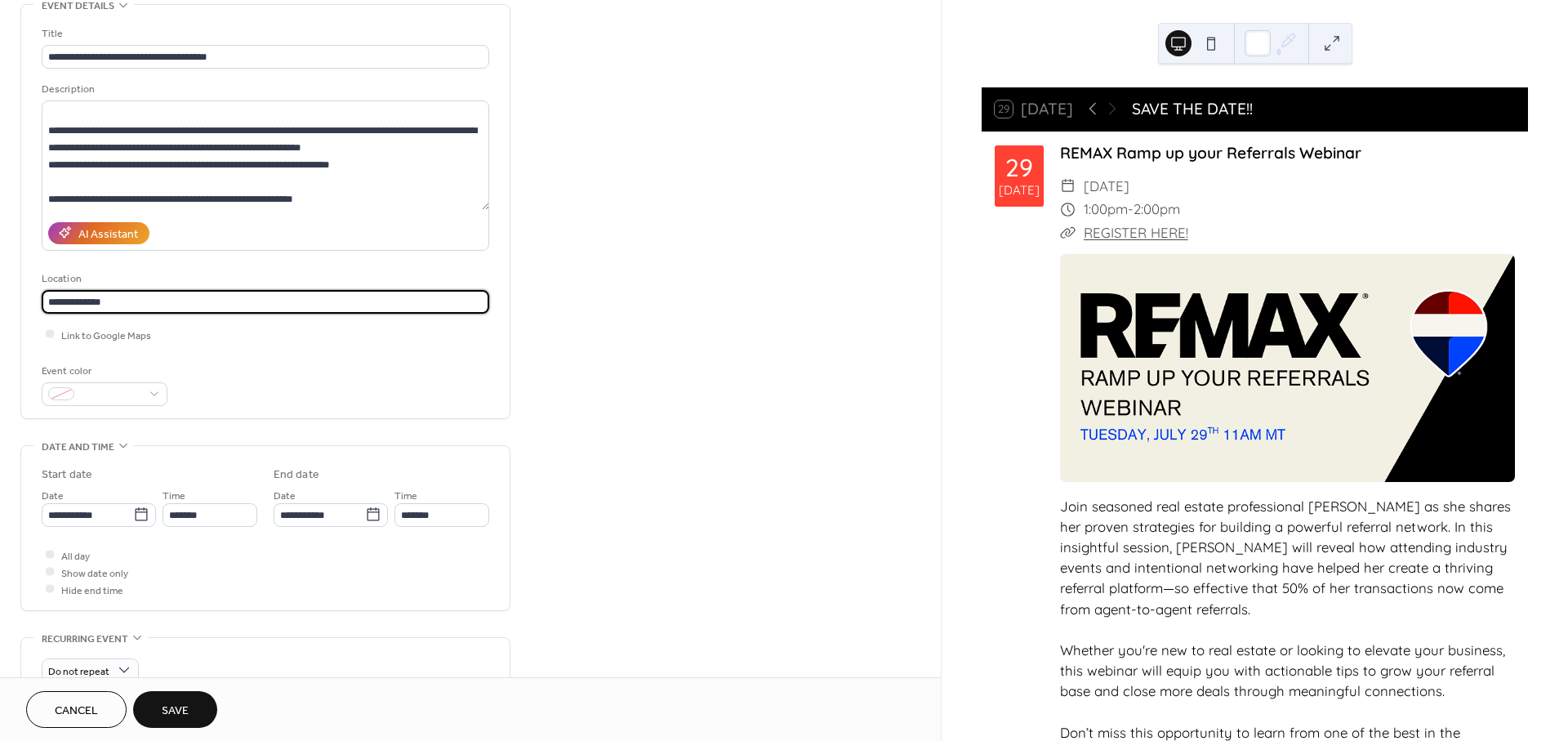 click on "**********" at bounding box center [265, 301] 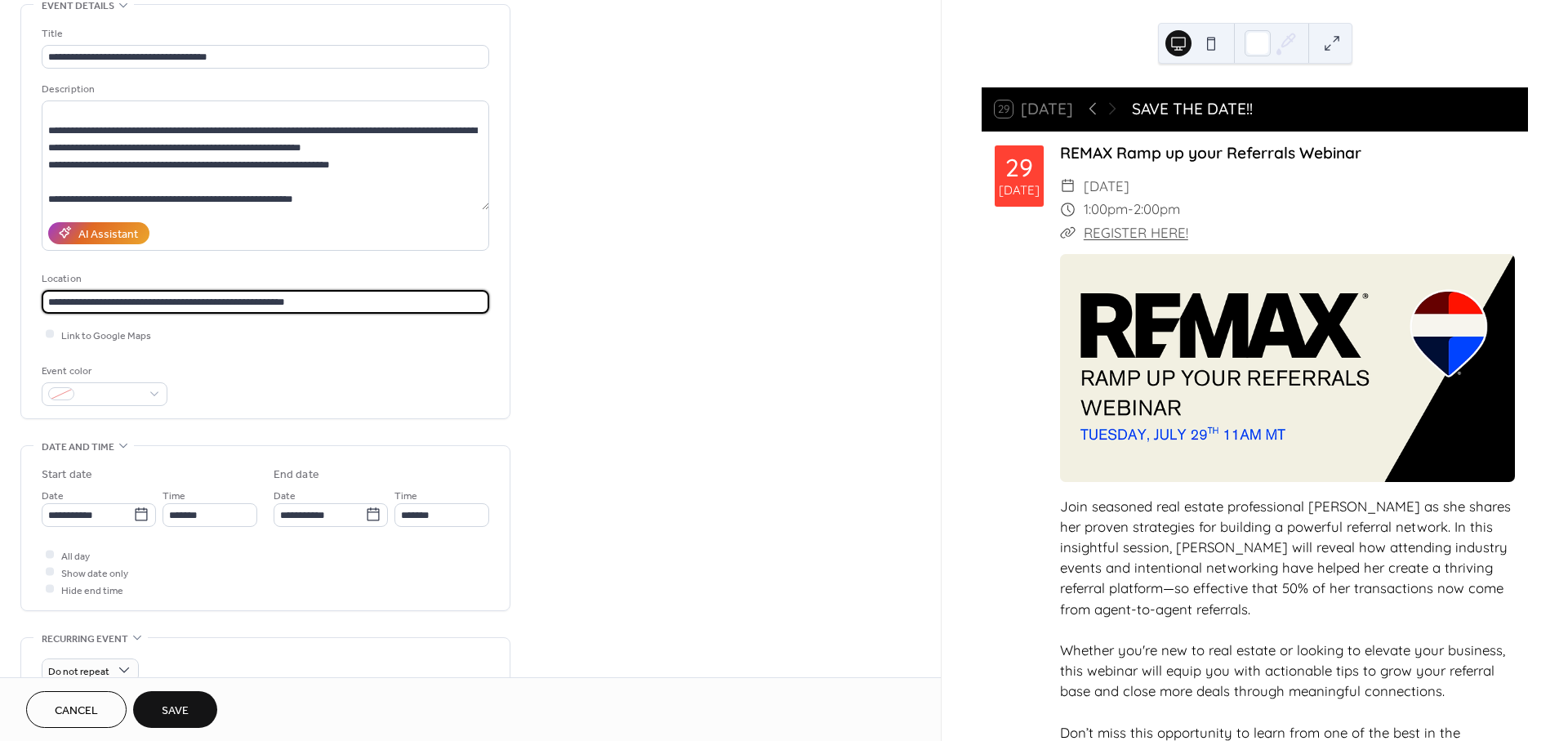 type on "**********" 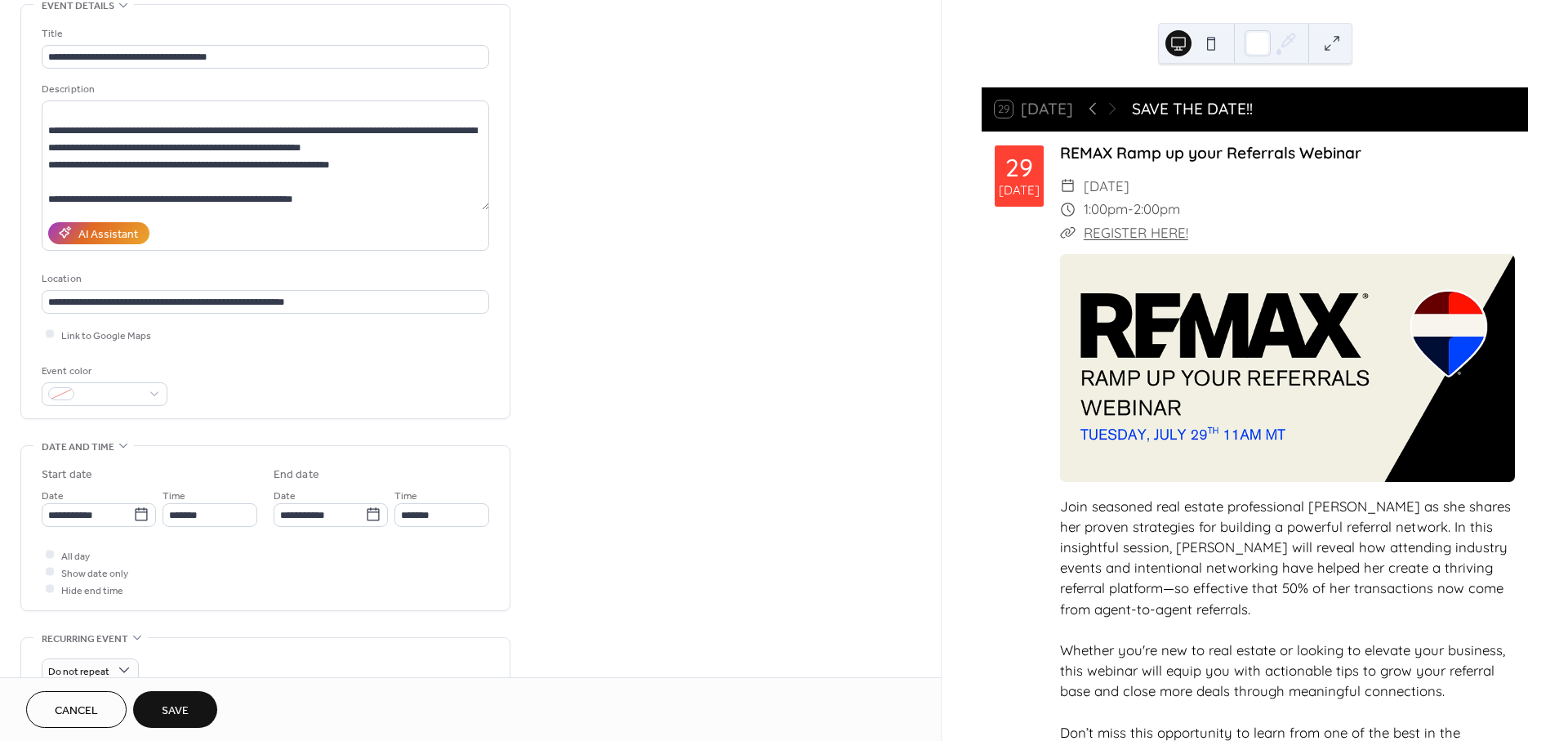 click on "Save" at bounding box center [175, 711] 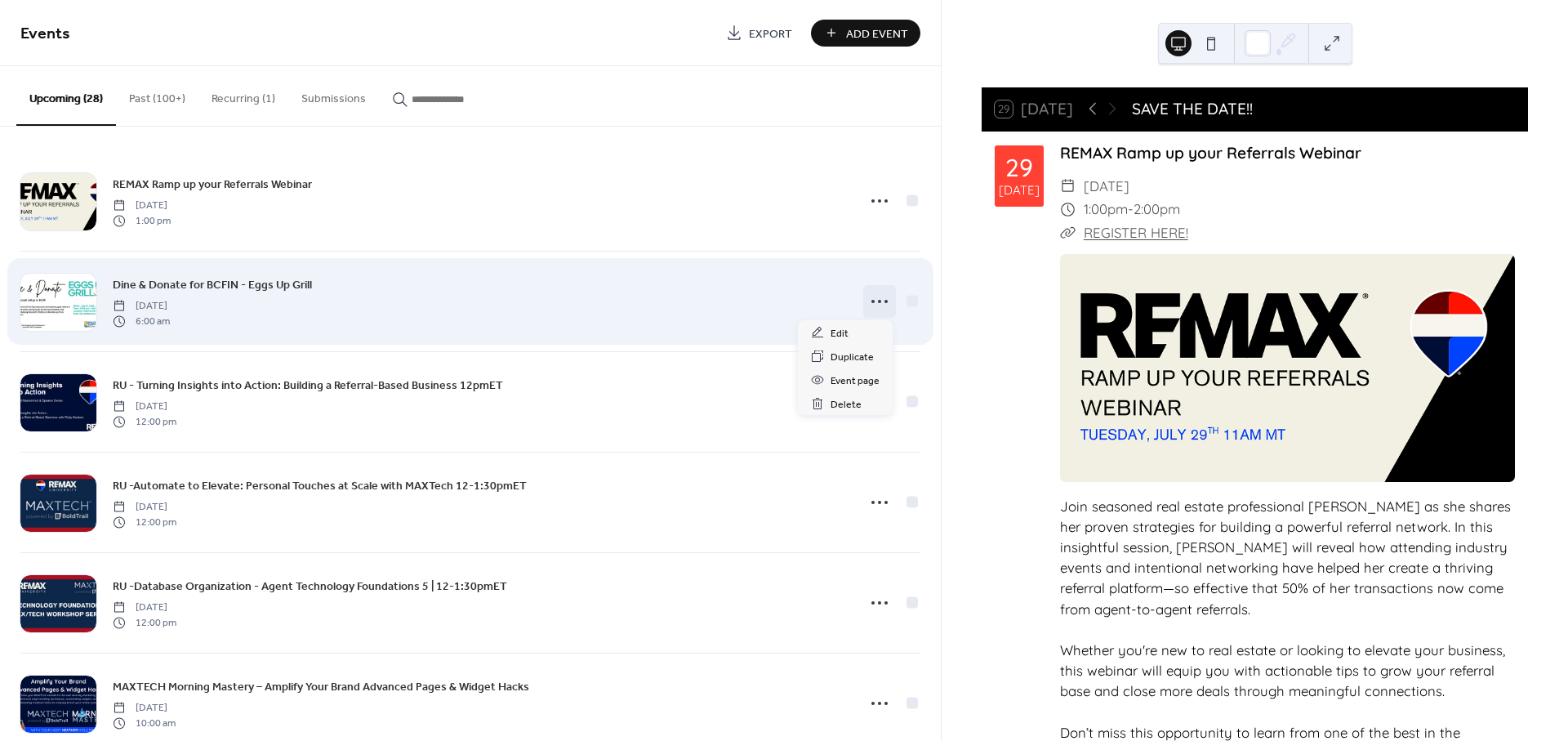 click 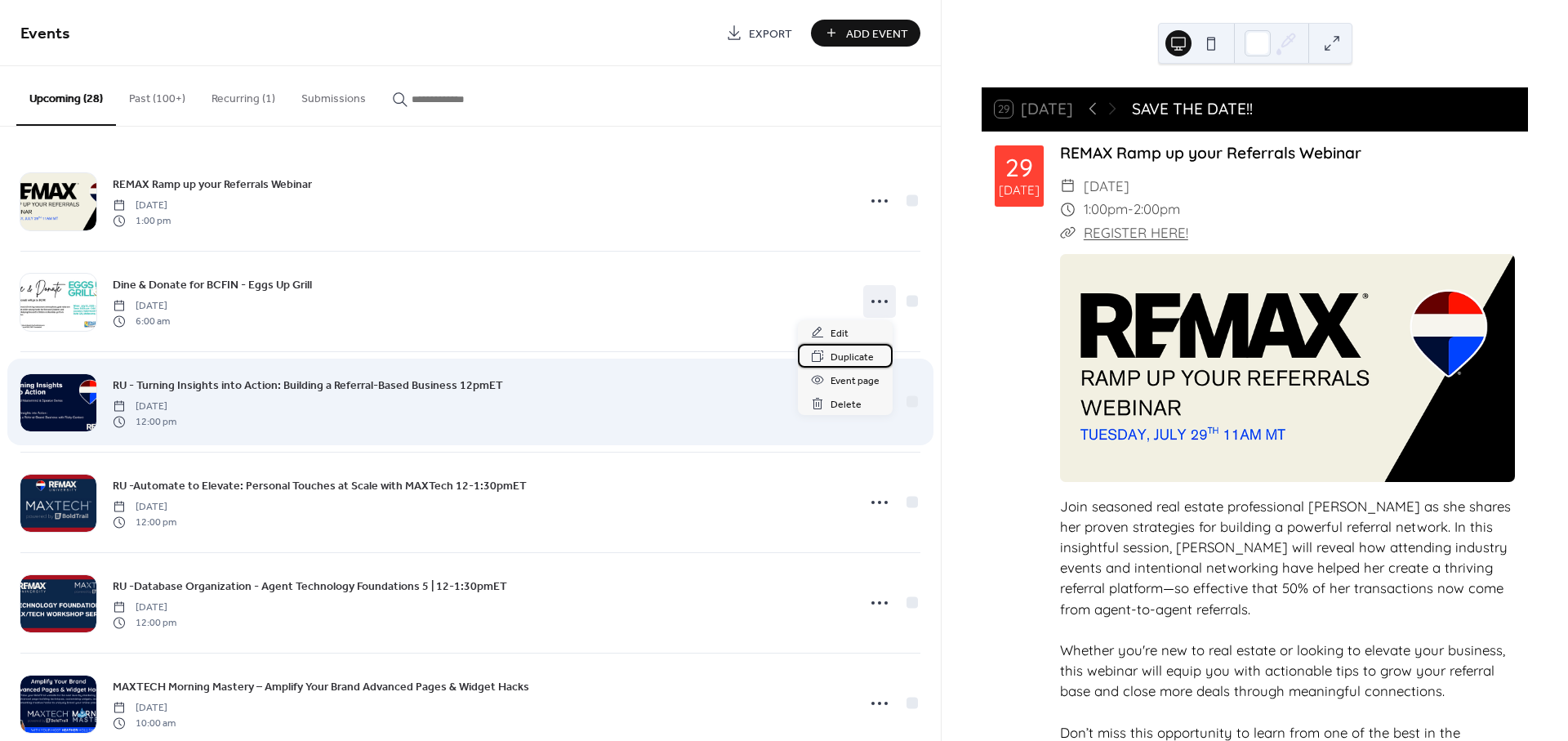 click on "Duplicate" at bounding box center [852, 357] 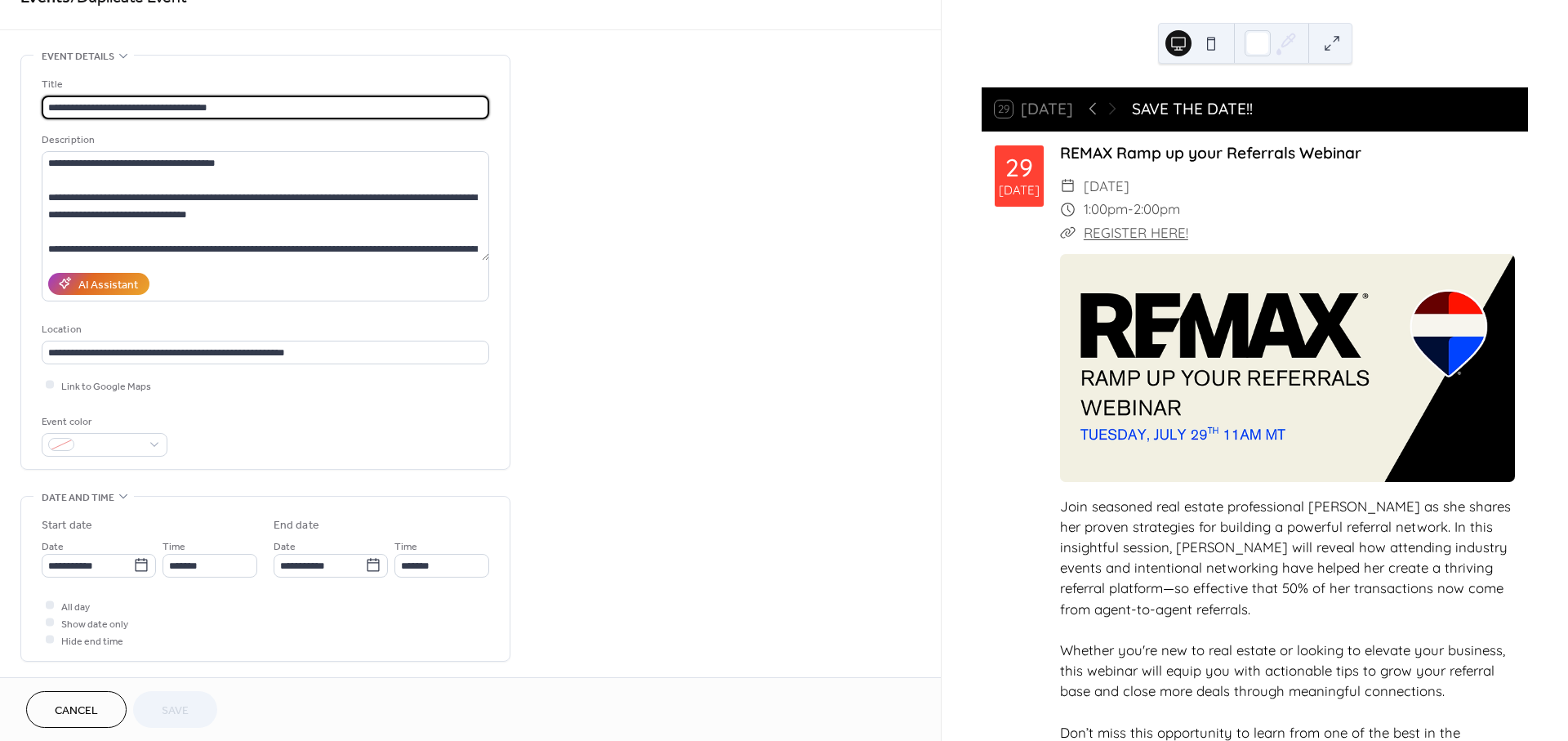 scroll, scrollTop: 181, scrollLeft: 0, axis: vertical 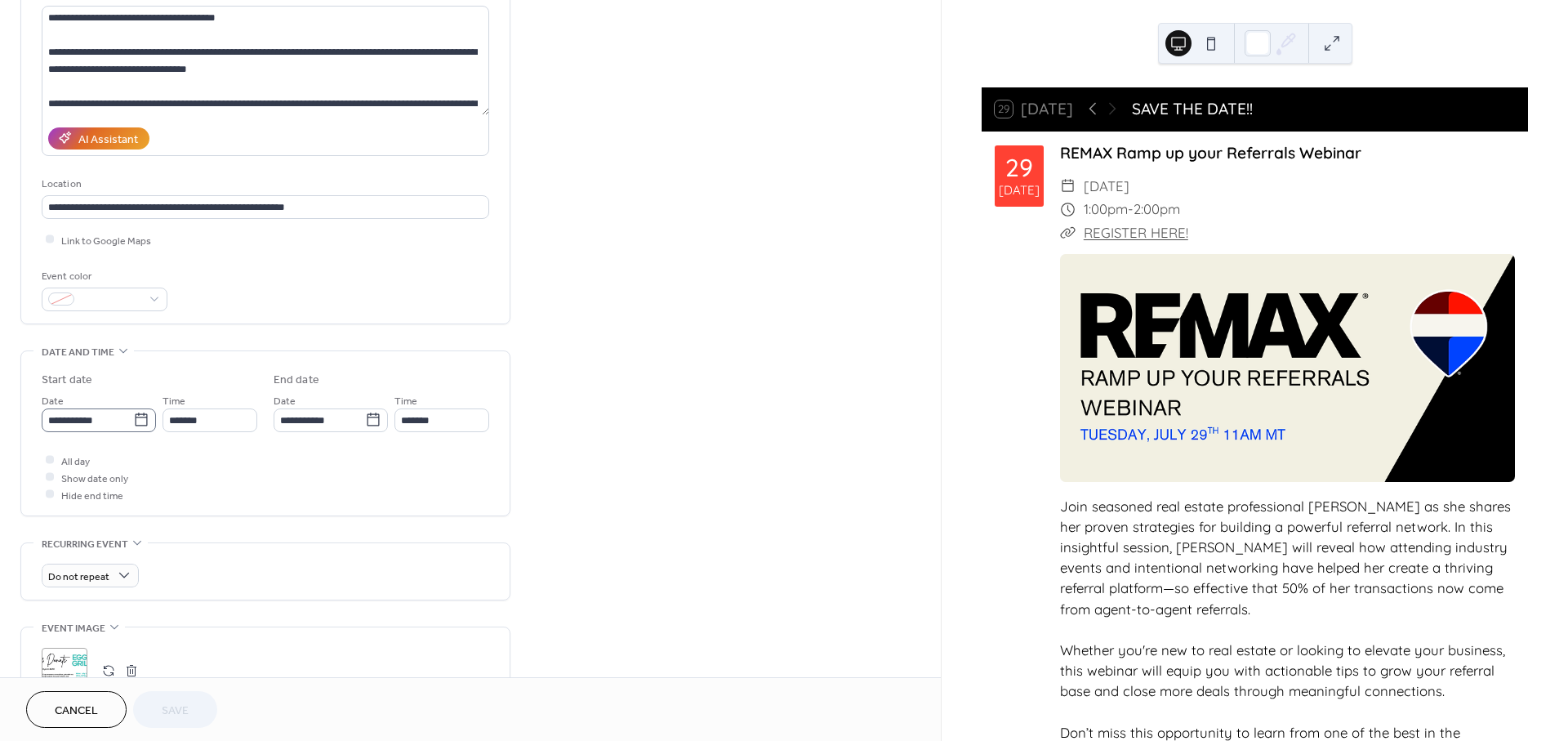 click 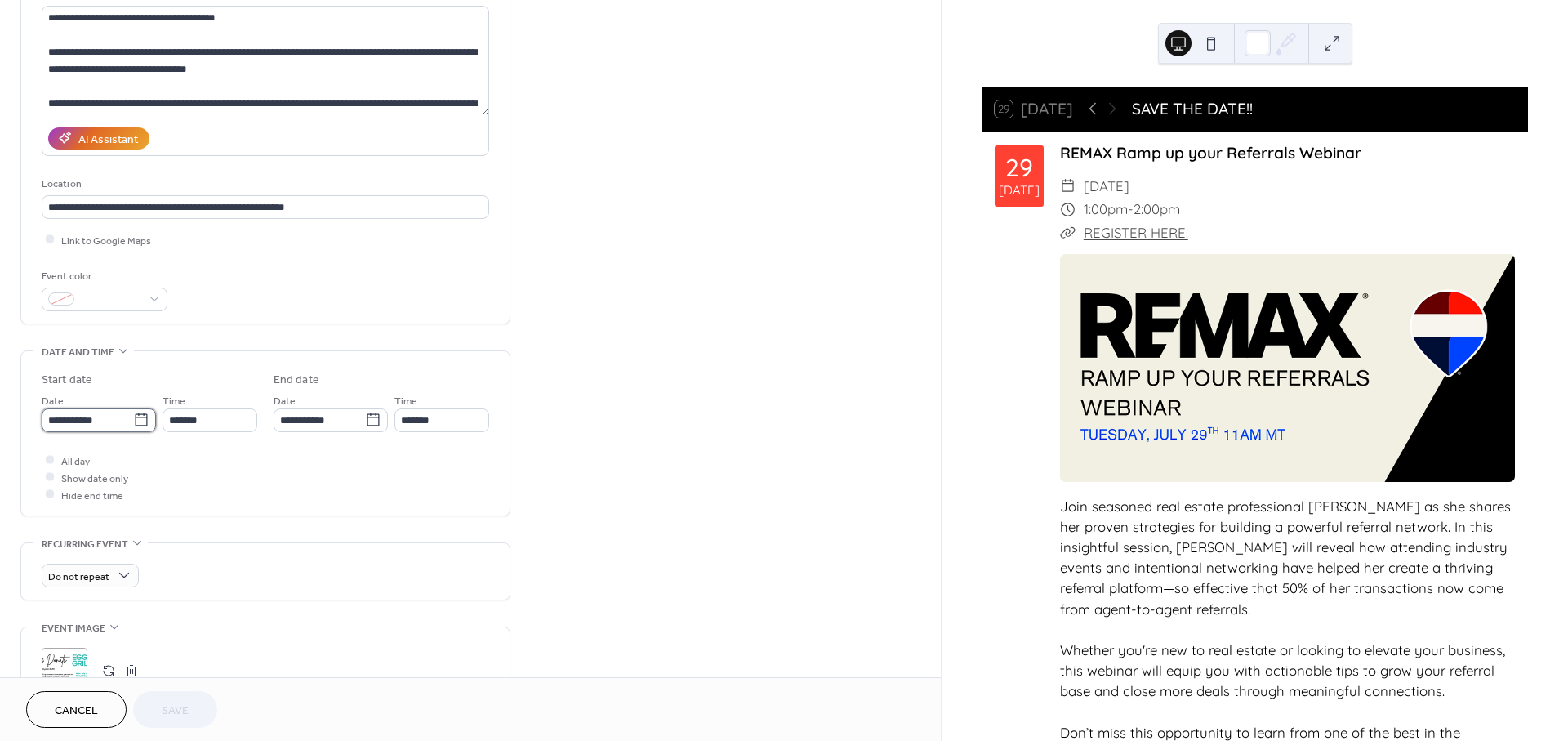 click on "**********" at bounding box center (87, 420) 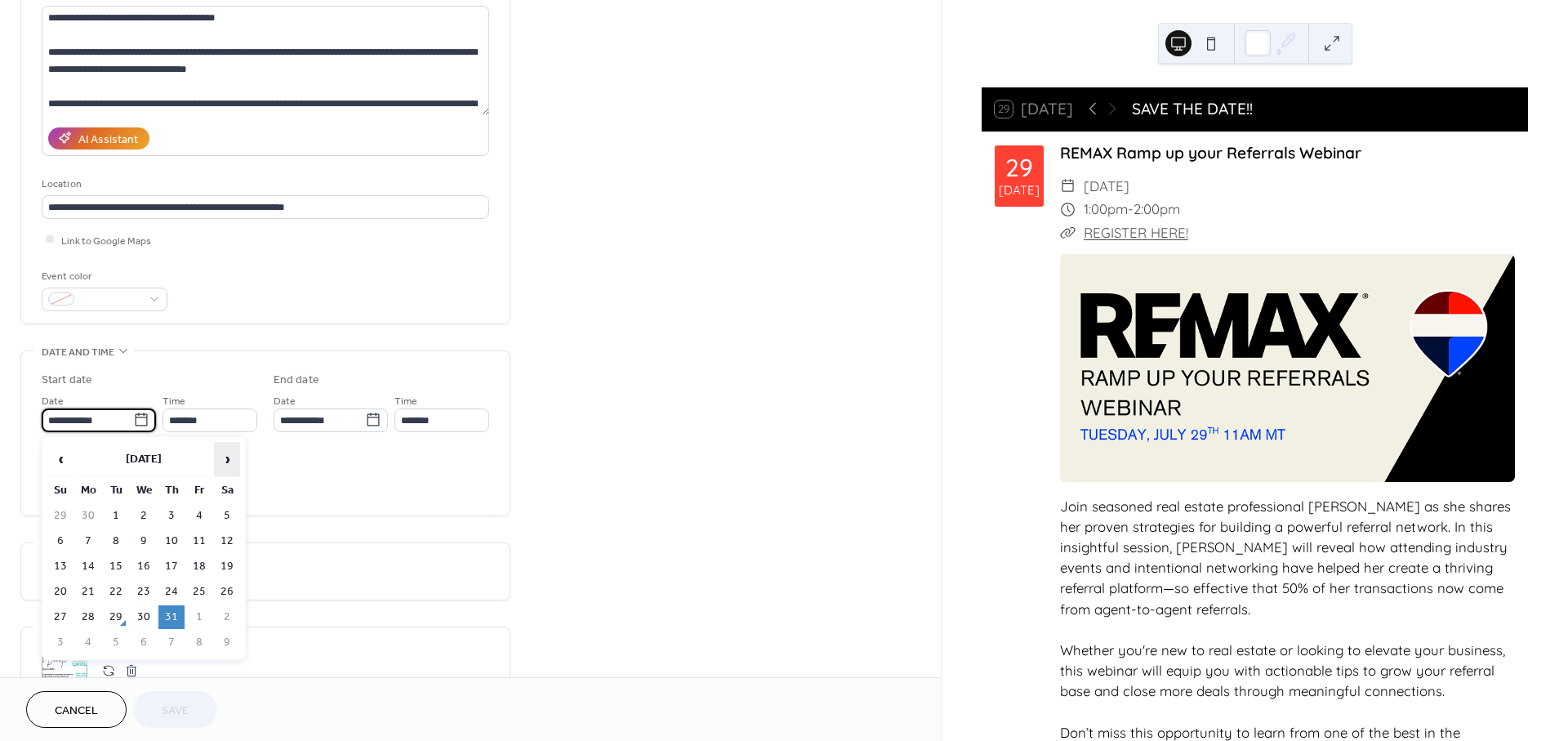 click on "›" at bounding box center (227, 459) 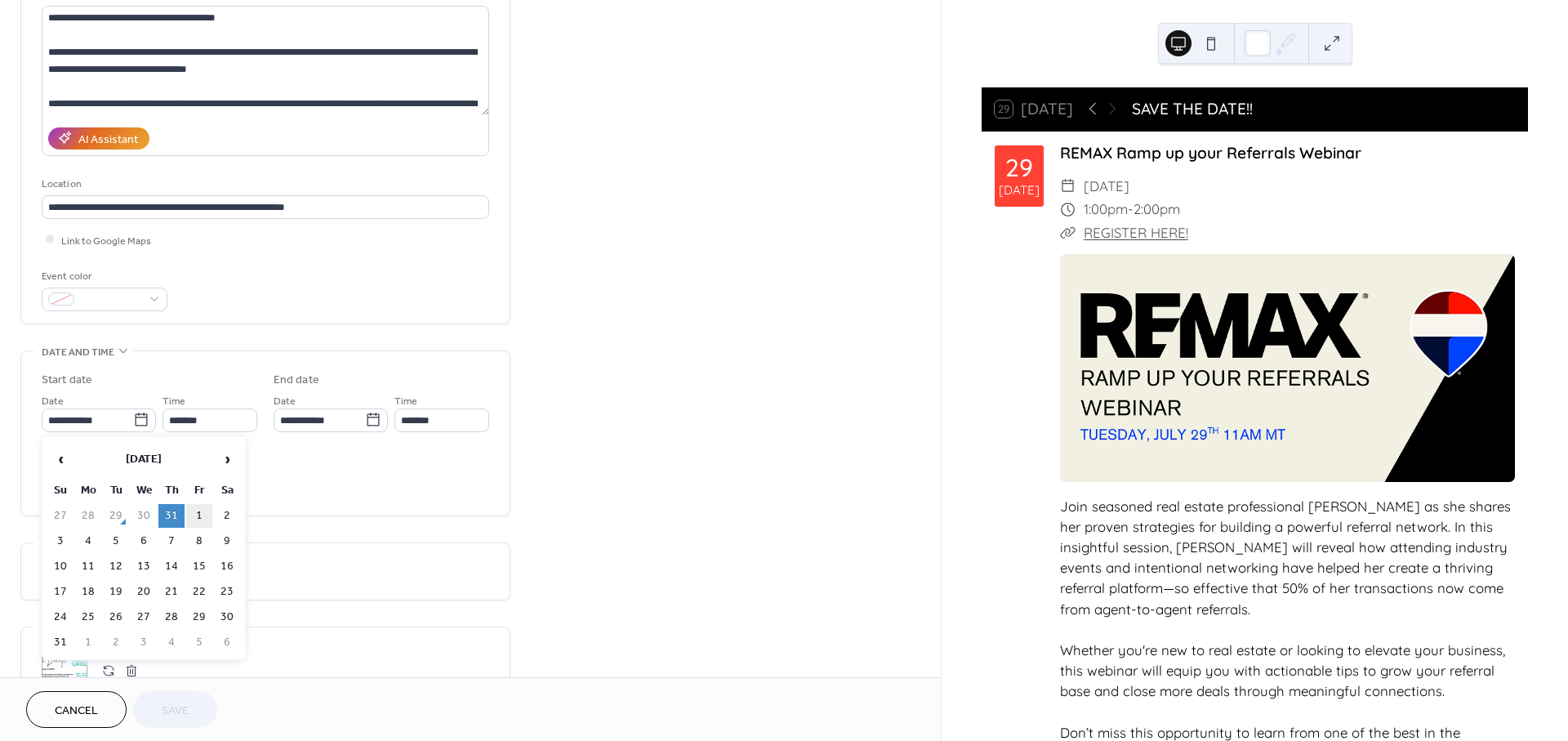 click on "1" at bounding box center (199, 516) 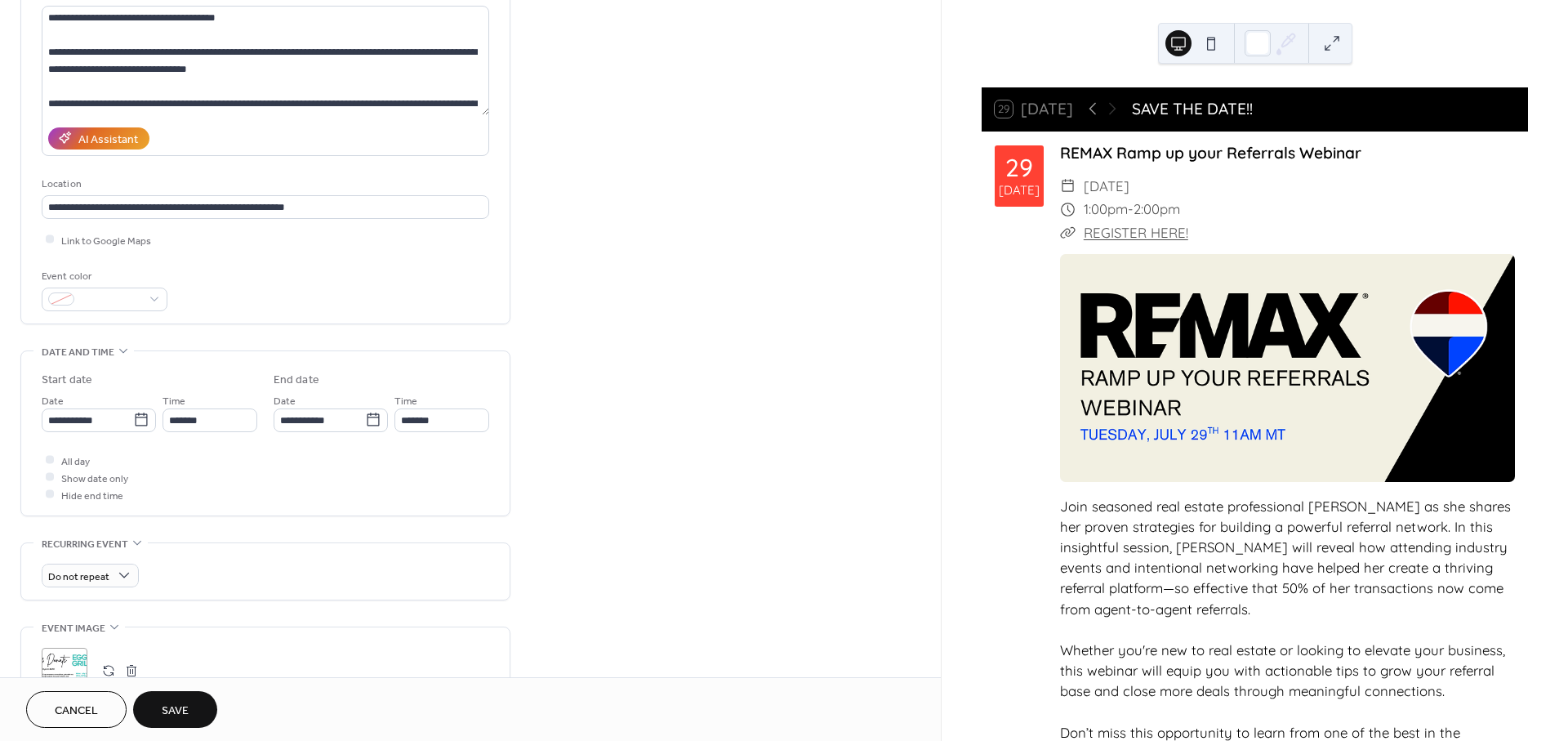 click on "Save" at bounding box center [175, 711] 